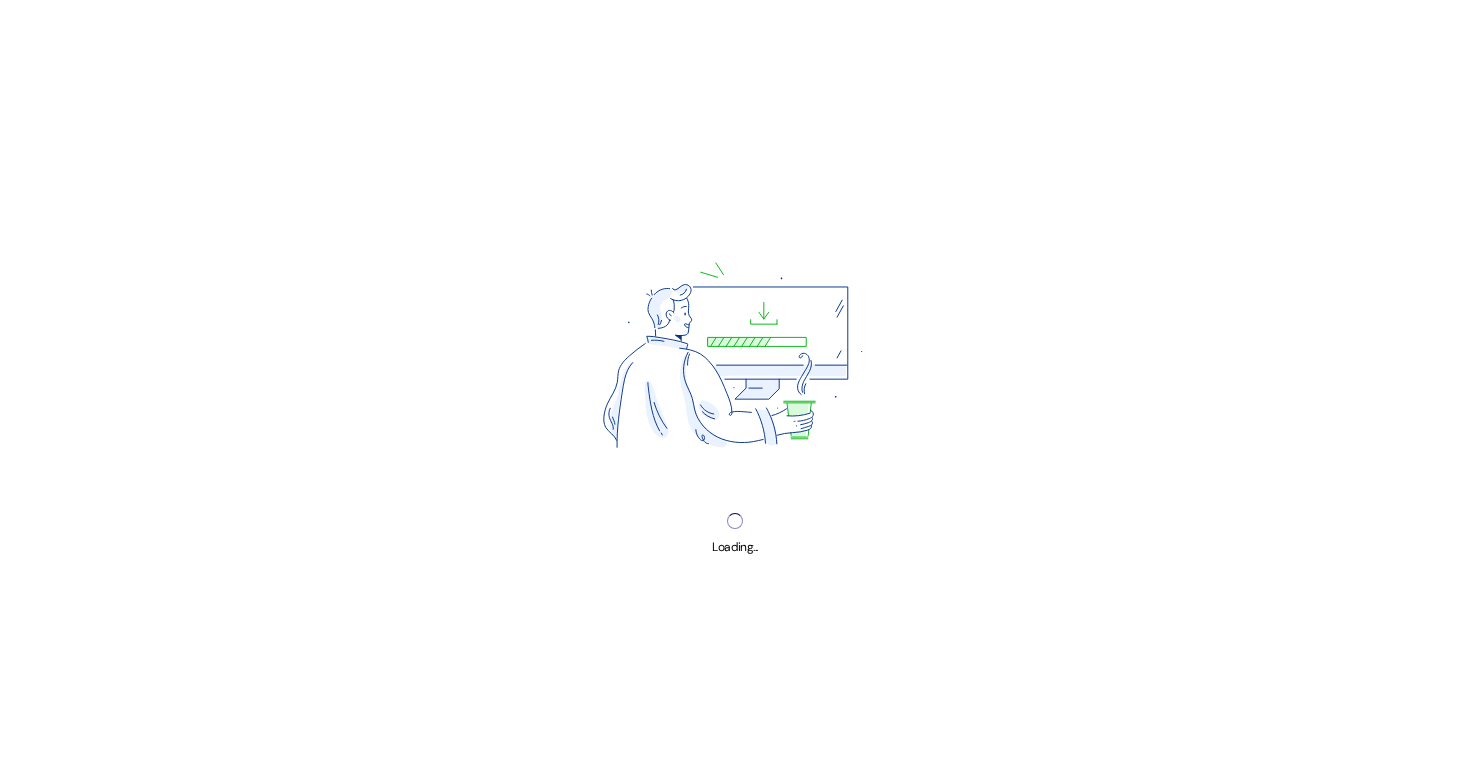 scroll, scrollTop: 0, scrollLeft: 0, axis: both 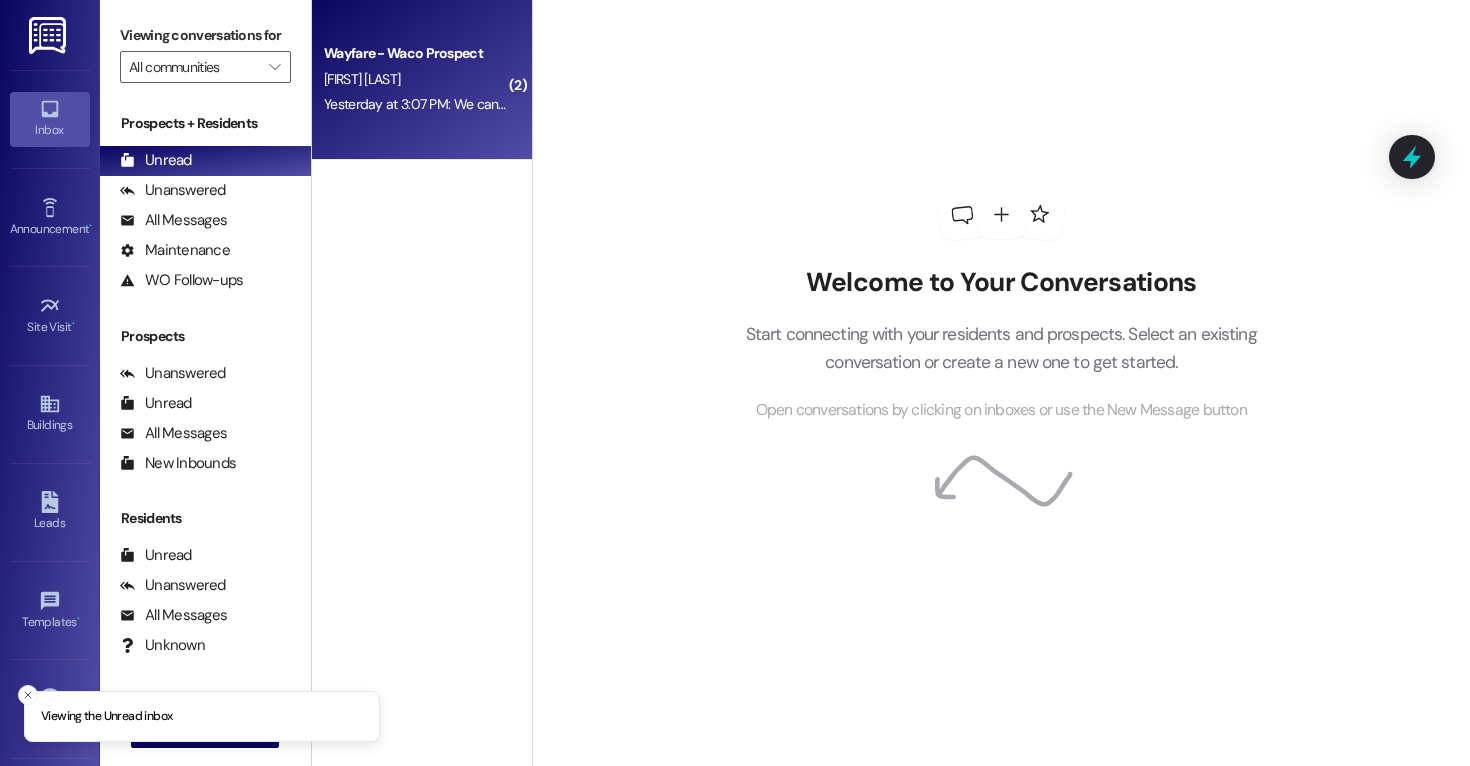 click on "[TIME] at [TIME]: We can get the toy later [TIME] at [TIME]: We can get the toy later" at bounding box center [416, 104] 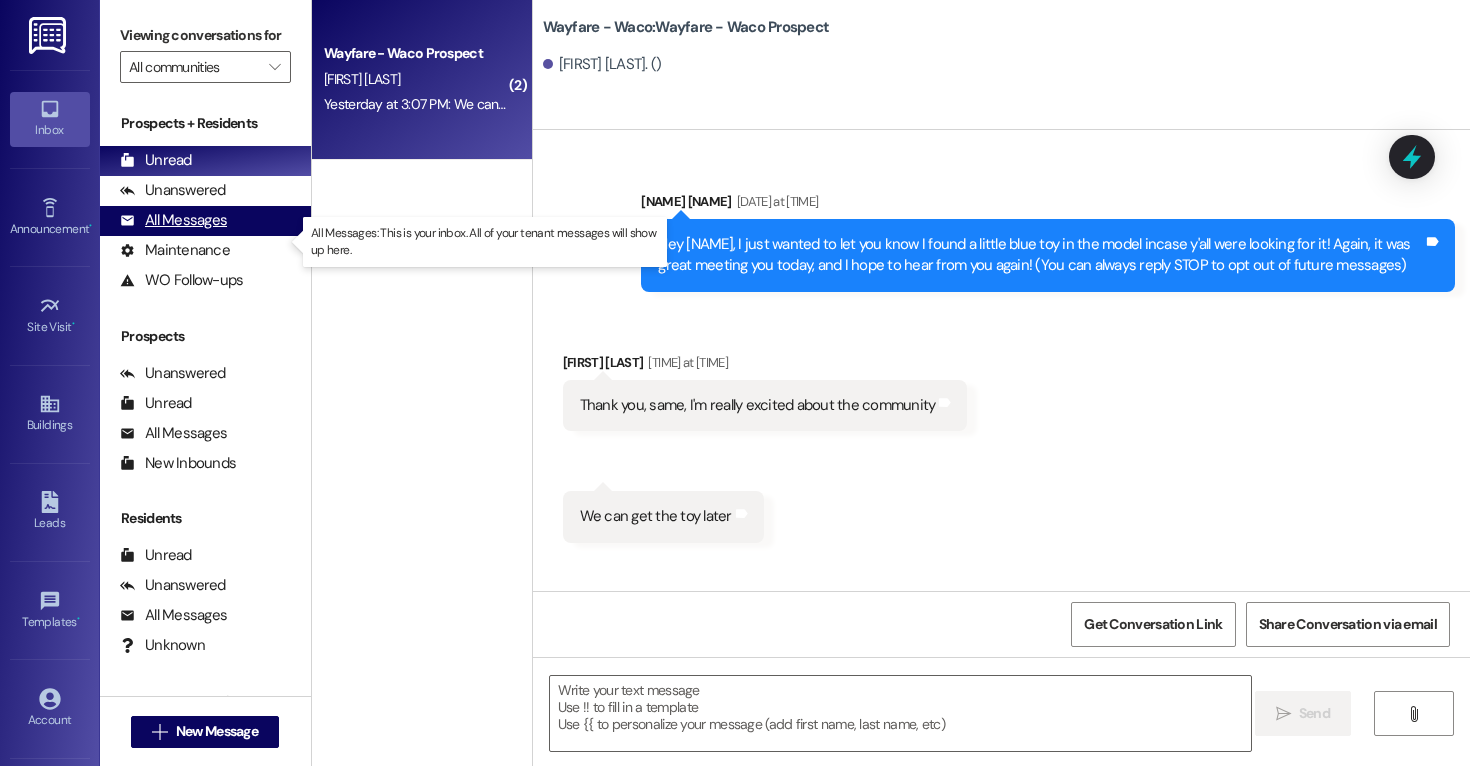 click on "All Messages" at bounding box center [173, 220] 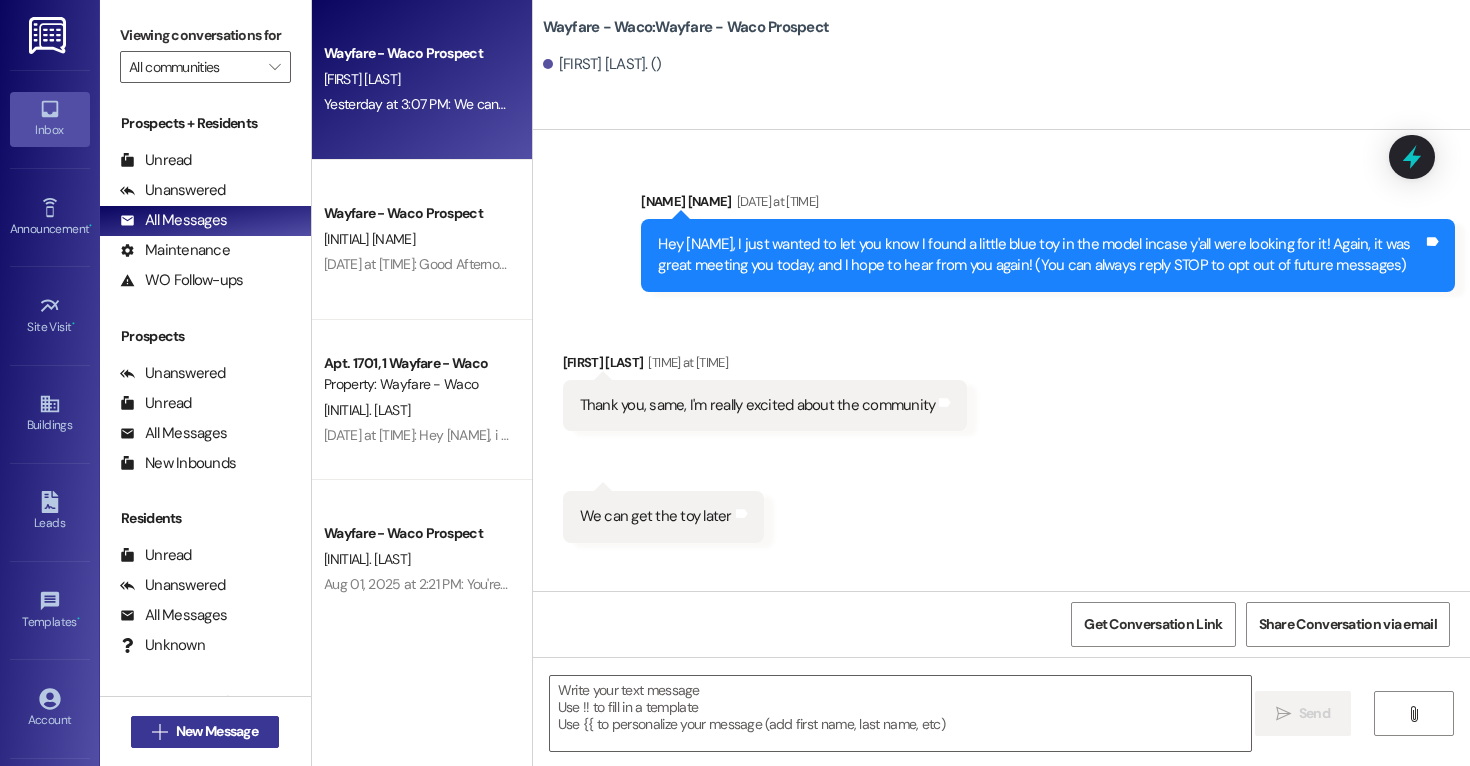 click on "New Message" at bounding box center [217, 731] 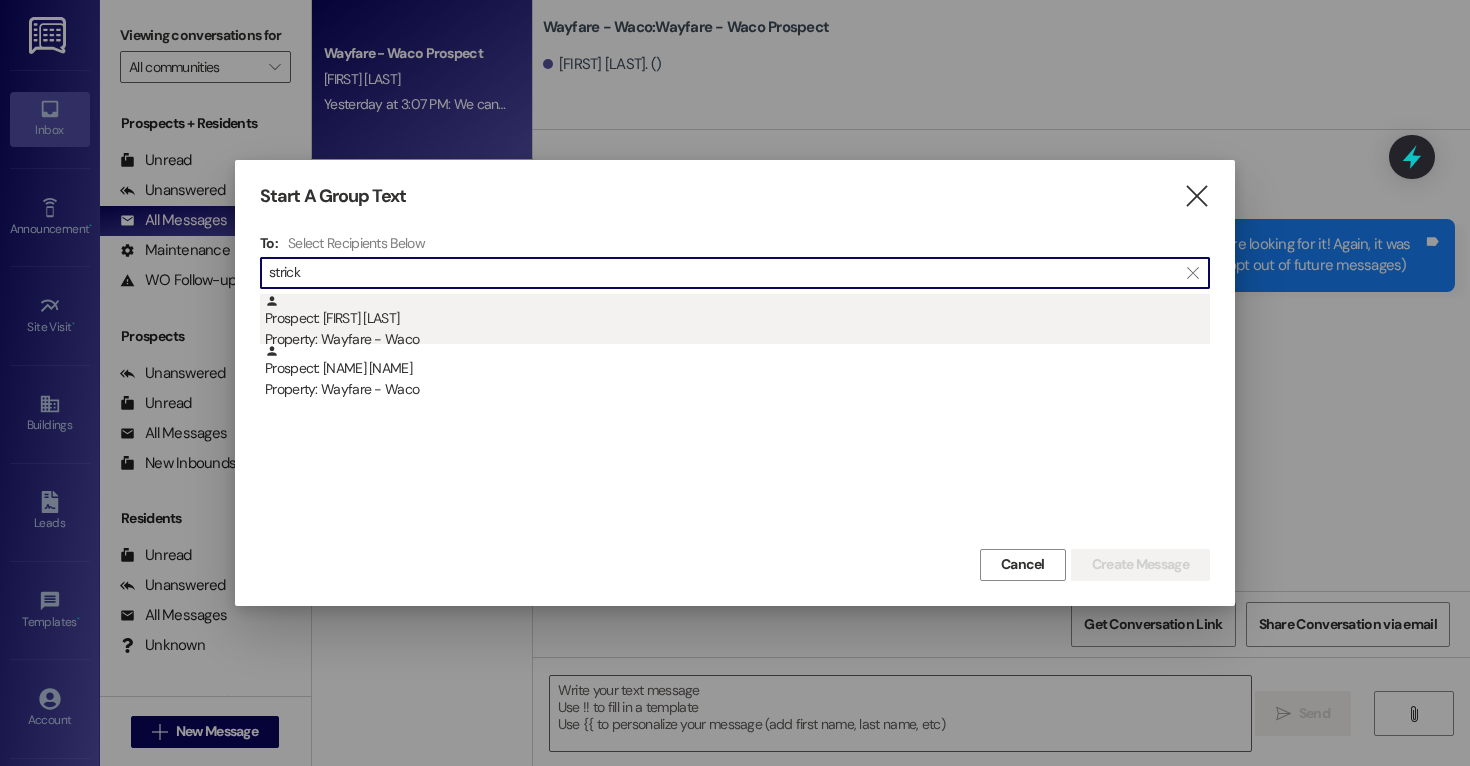 type on "strick" 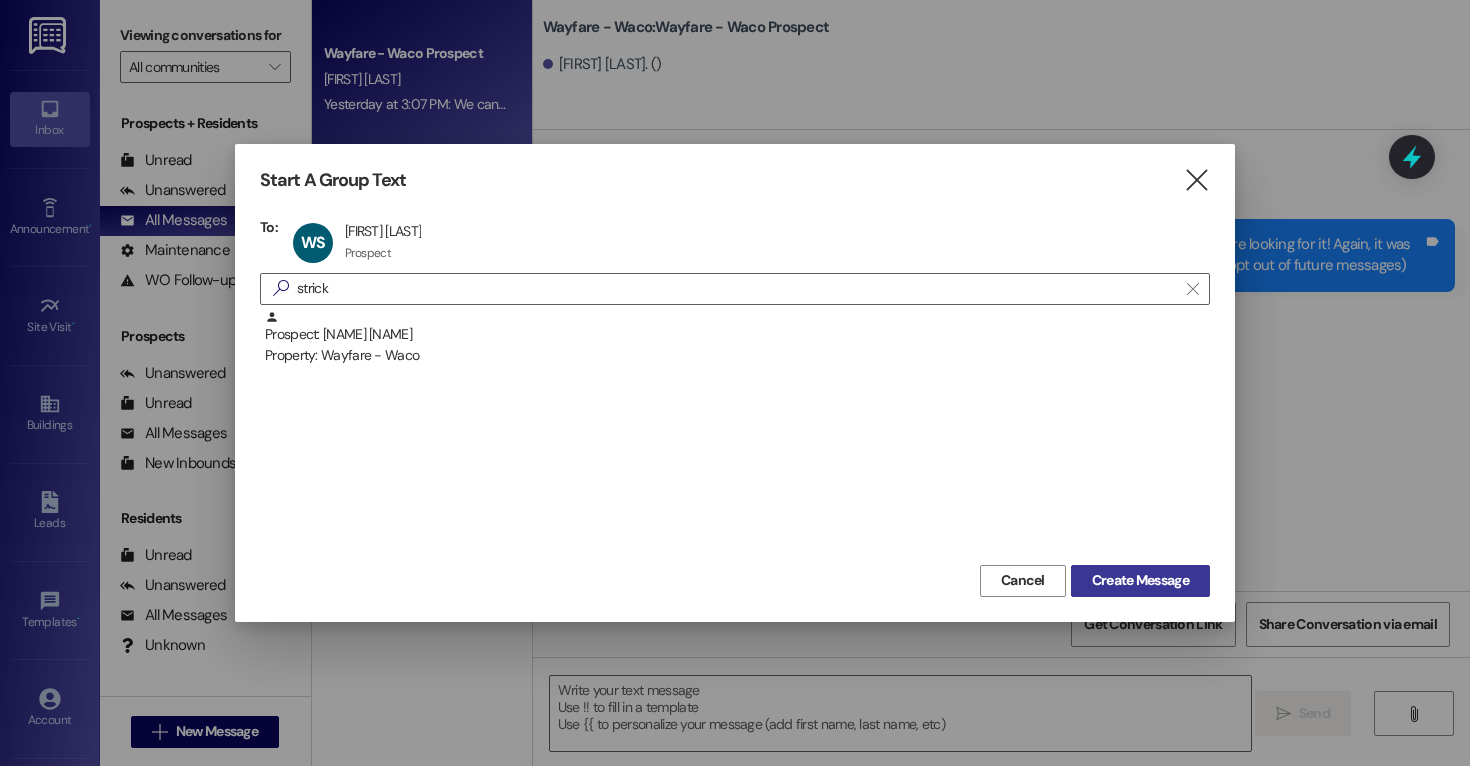 click on "Create Message" at bounding box center [1140, 580] 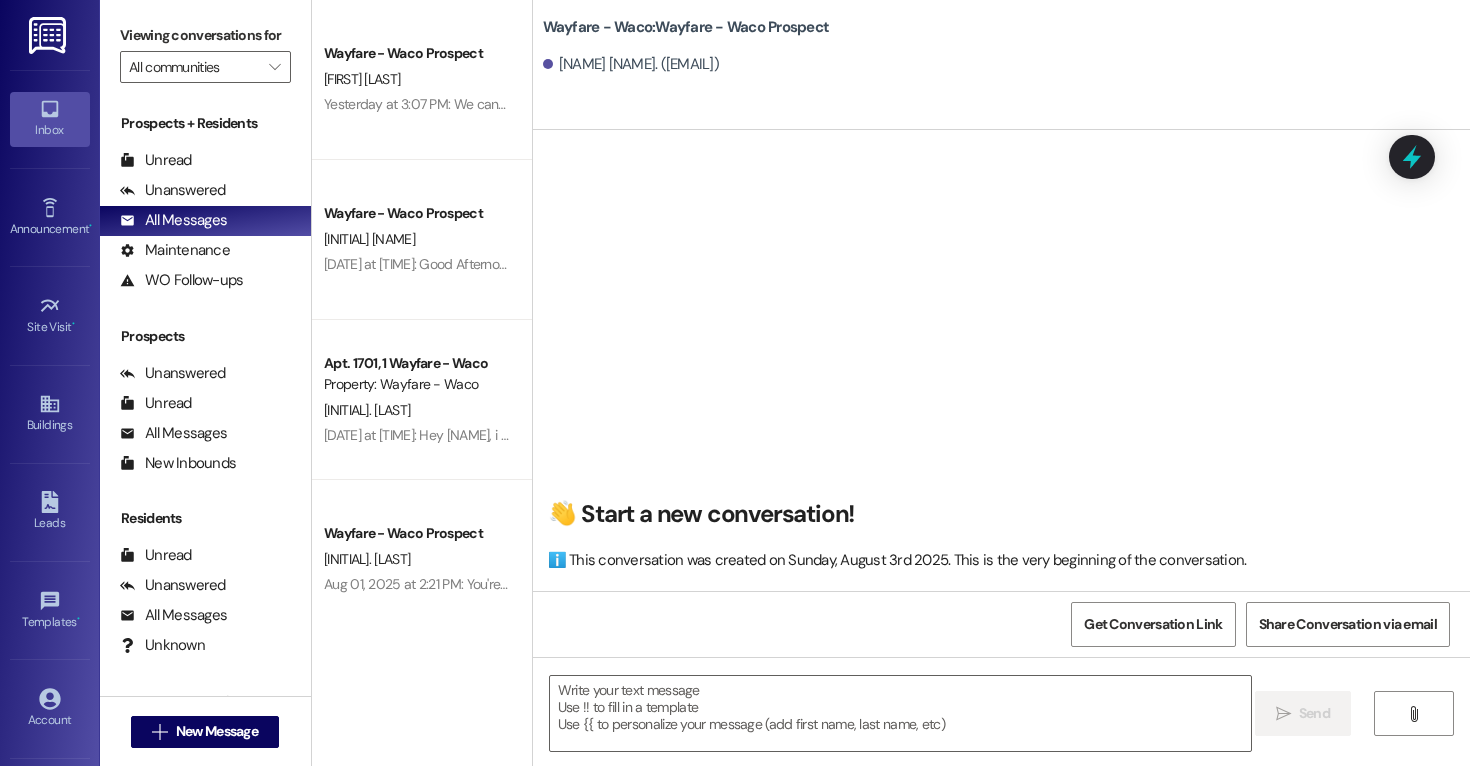 scroll, scrollTop: 1, scrollLeft: 0, axis: vertical 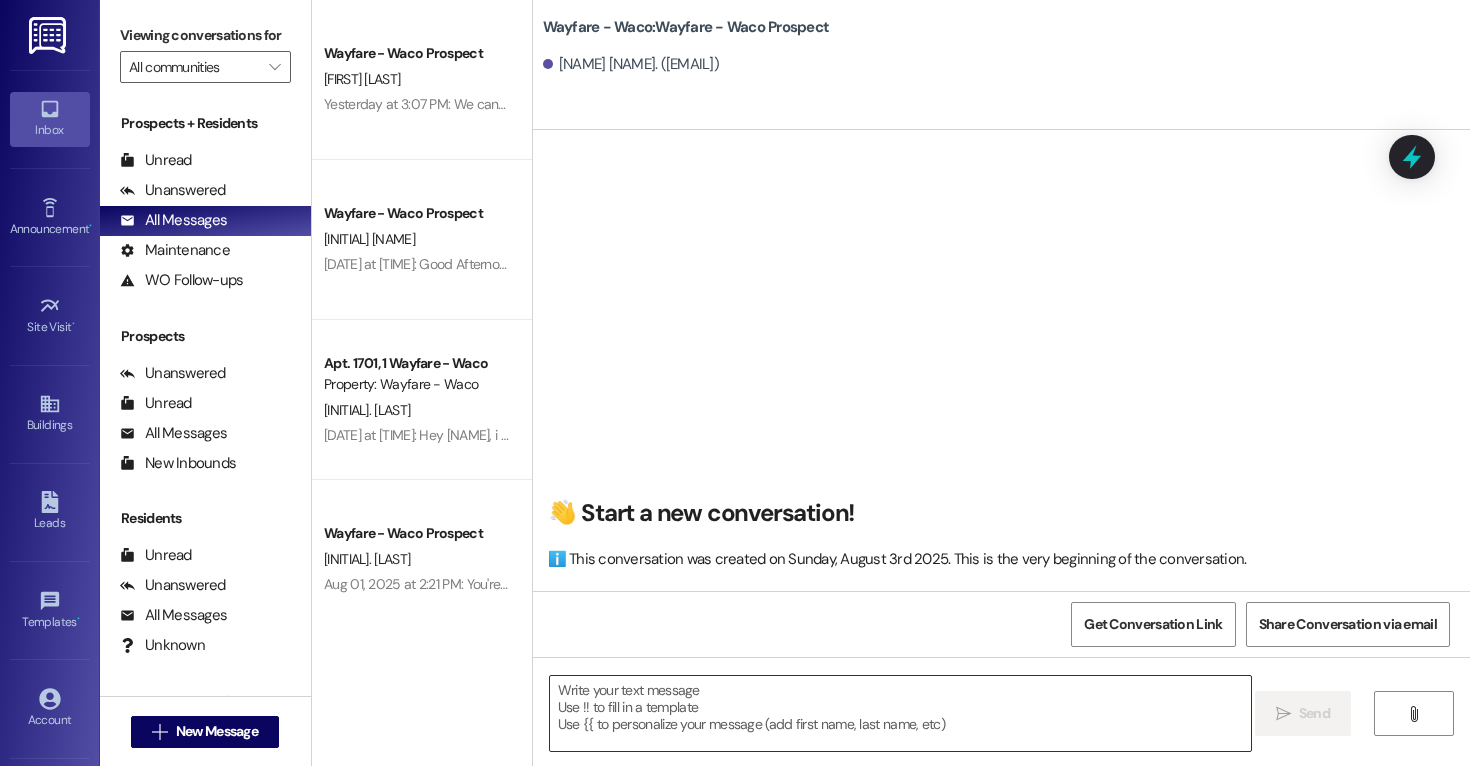 click at bounding box center (900, 713) 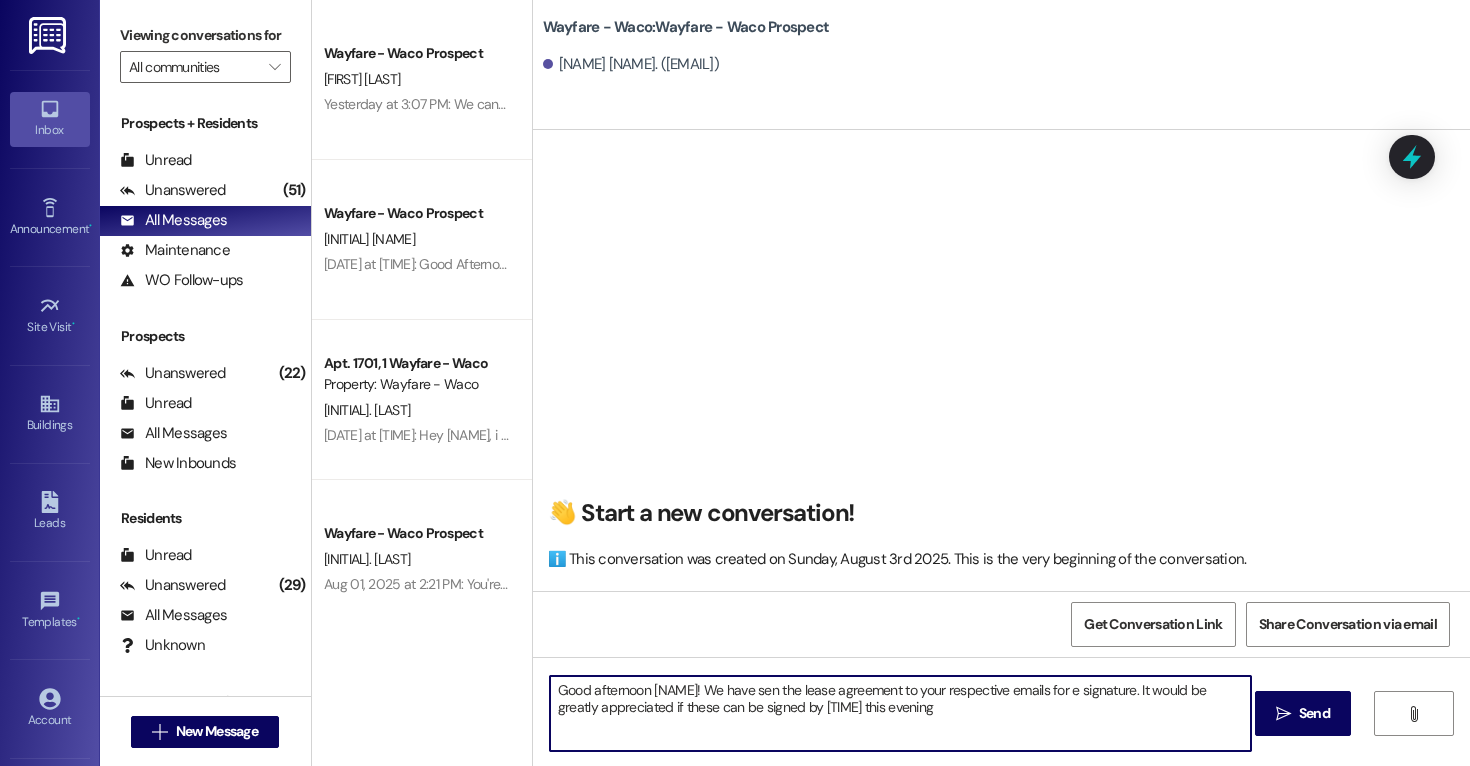 click on "Good afternoon [NAME]! We have sen the lease agreement to your respective emails for e signature. It would be greatly appreciated if these can be signed by [TIME] this evening" at bounding box center [900, 713] 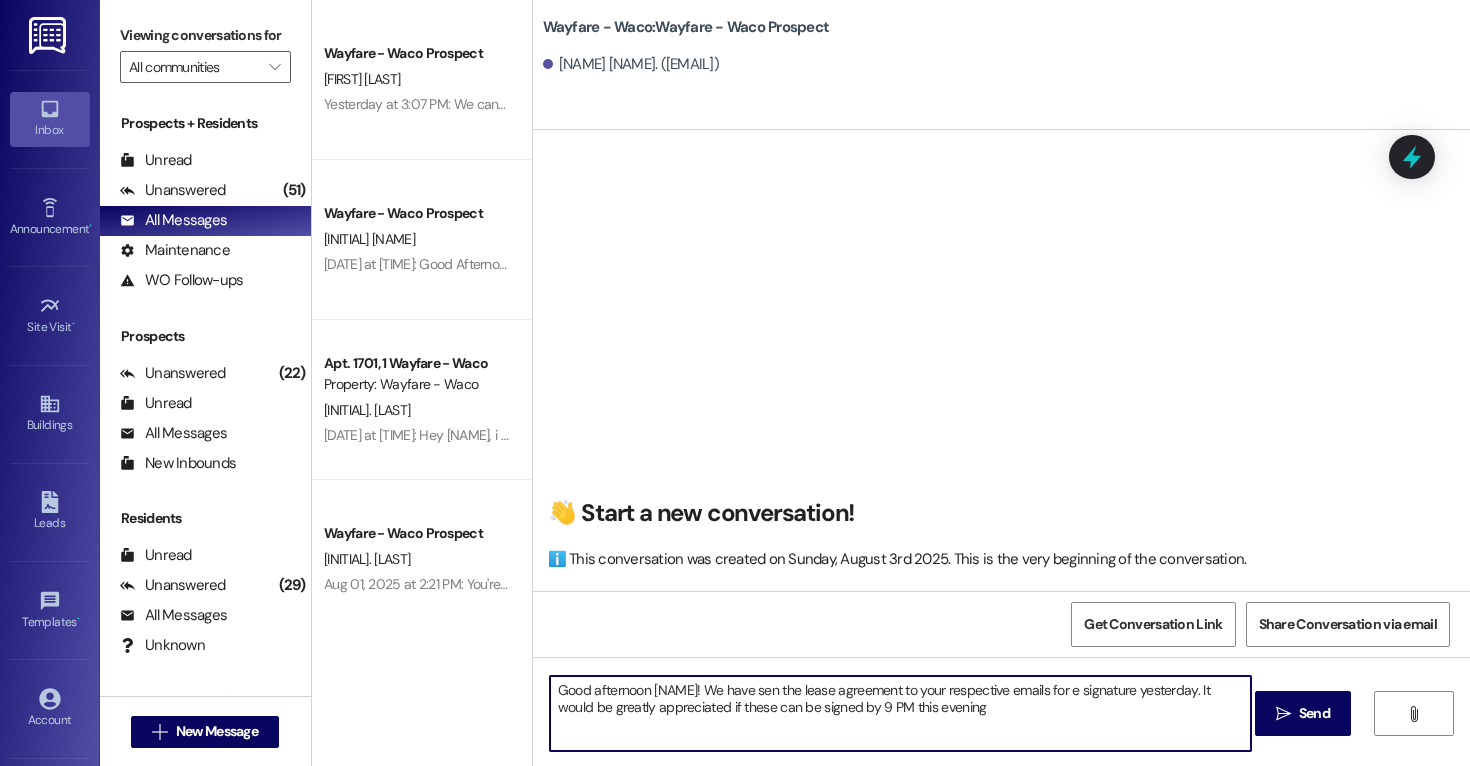 click on "Good afternoon [NAME]! We have sen the lease agreement to your respective emails for e signature yesterday. It would be greatly appreciated if these can be signed by 9 PM this evening" at bounding box center [900, 713] 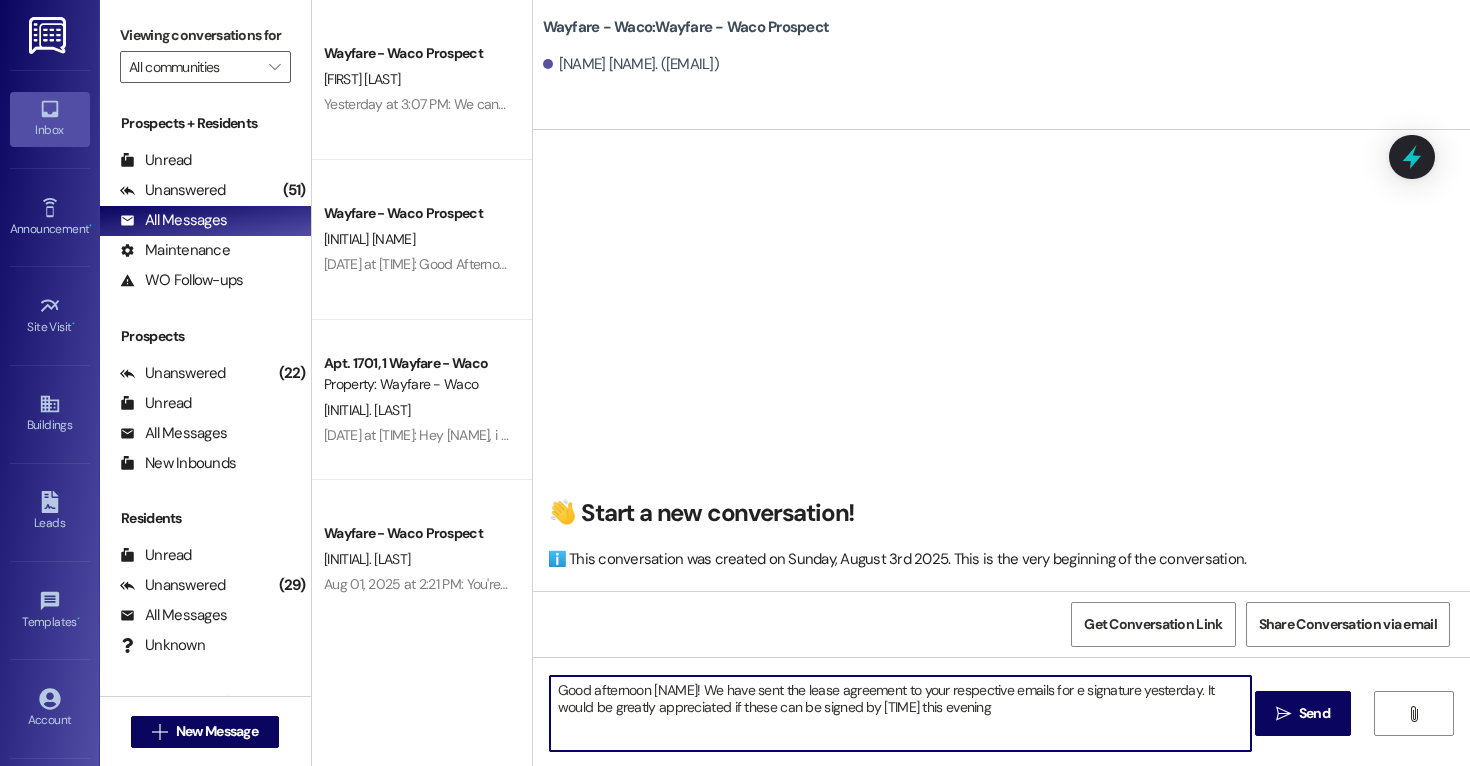 click on "Good afternoon [NAME]! We have sent the lease agreement to your respective emails for e signature yesterday. It would be greatly appreciated if these can be signed by [TIME] this evening" at bounding box center (900, 713) 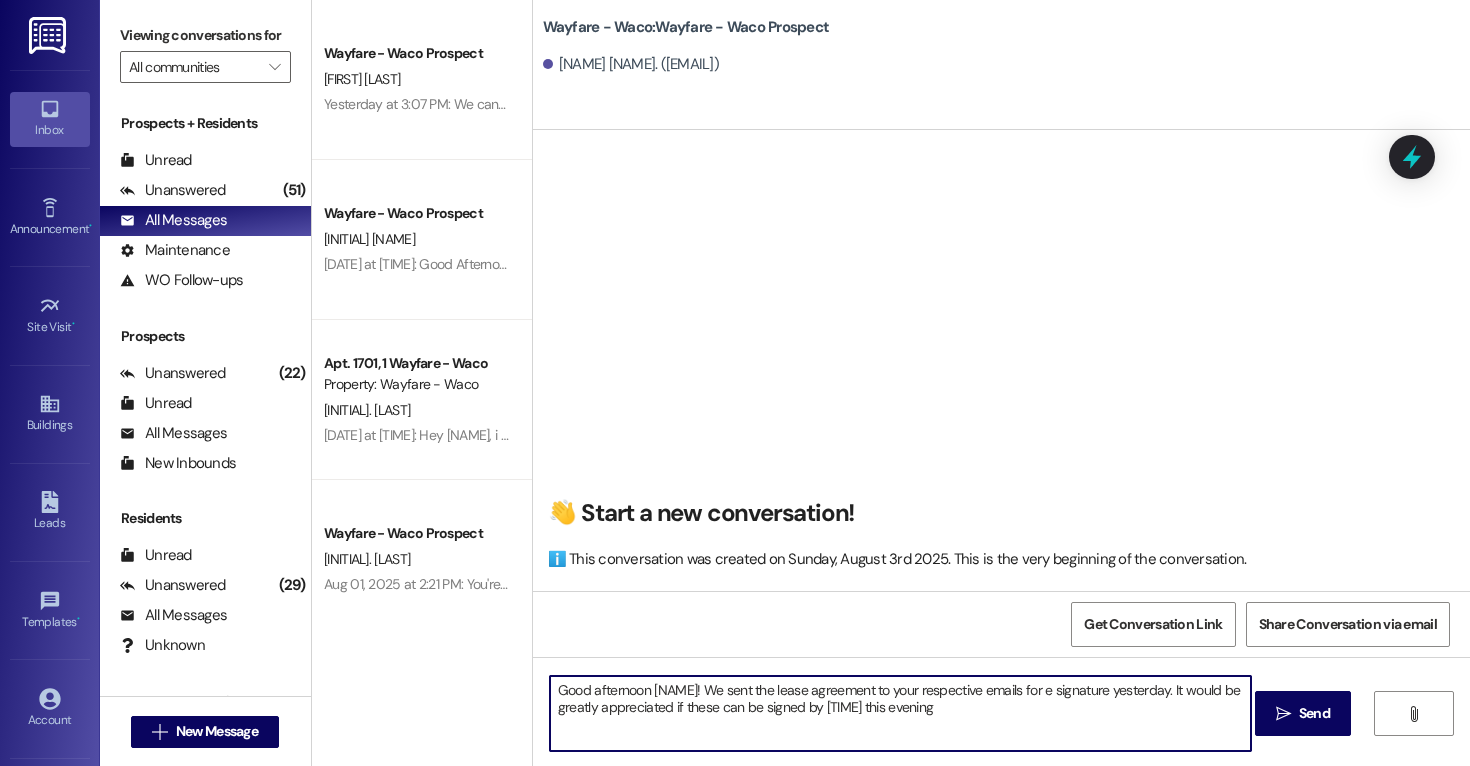 click on "Good afternoon [NAME]! We sent the lease agreement to your respective emails for e signature yesterday. It would be greatly appreciated if these can be signed by [TIME] this evening" at bounding box center [900, 713] 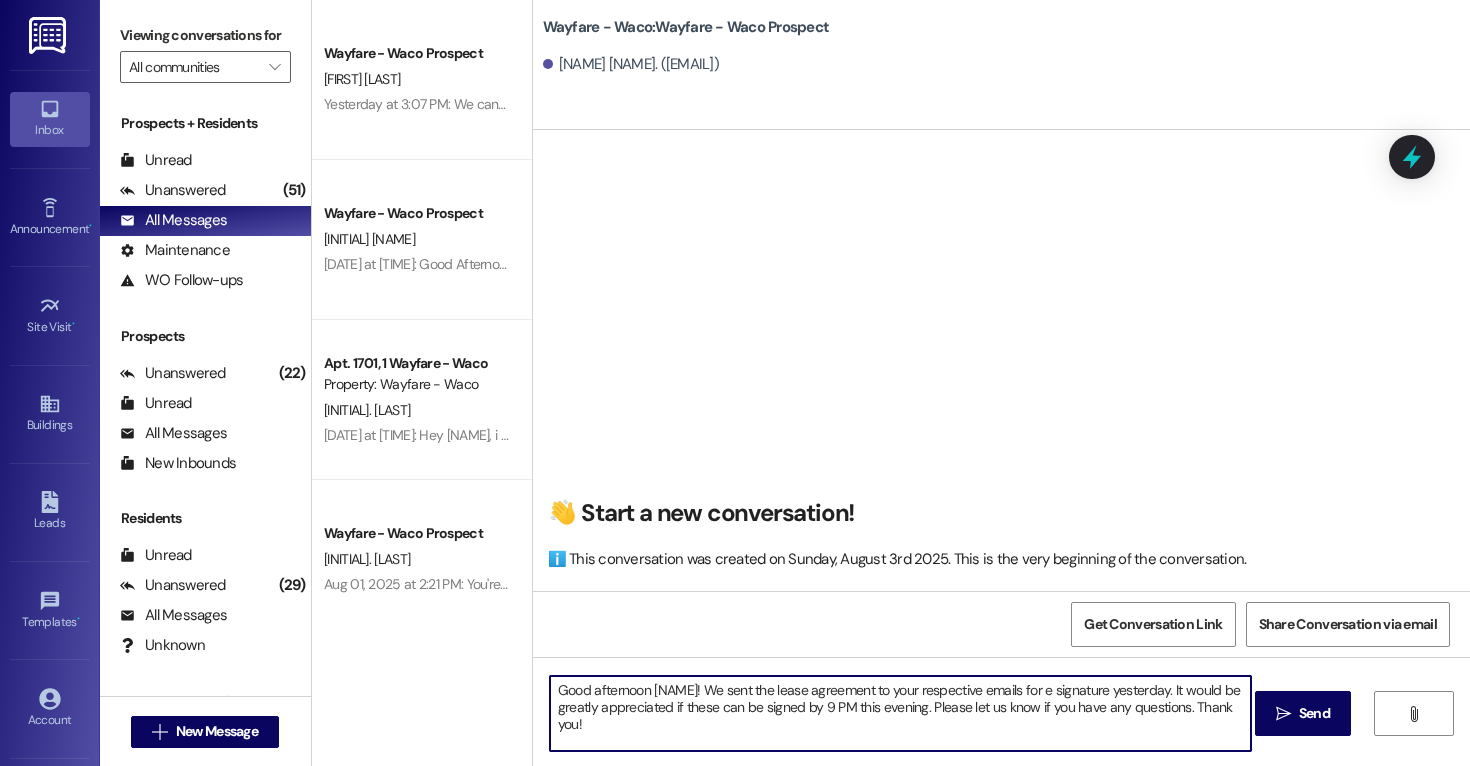 type on "Good afternoon [NAME]! We sent the lease agreement to your respective emails for e signature yesterday. It would be greatly appreciated if these can be signed by 9 PM this evening. Please let us know if you have any questions. Thank you!" 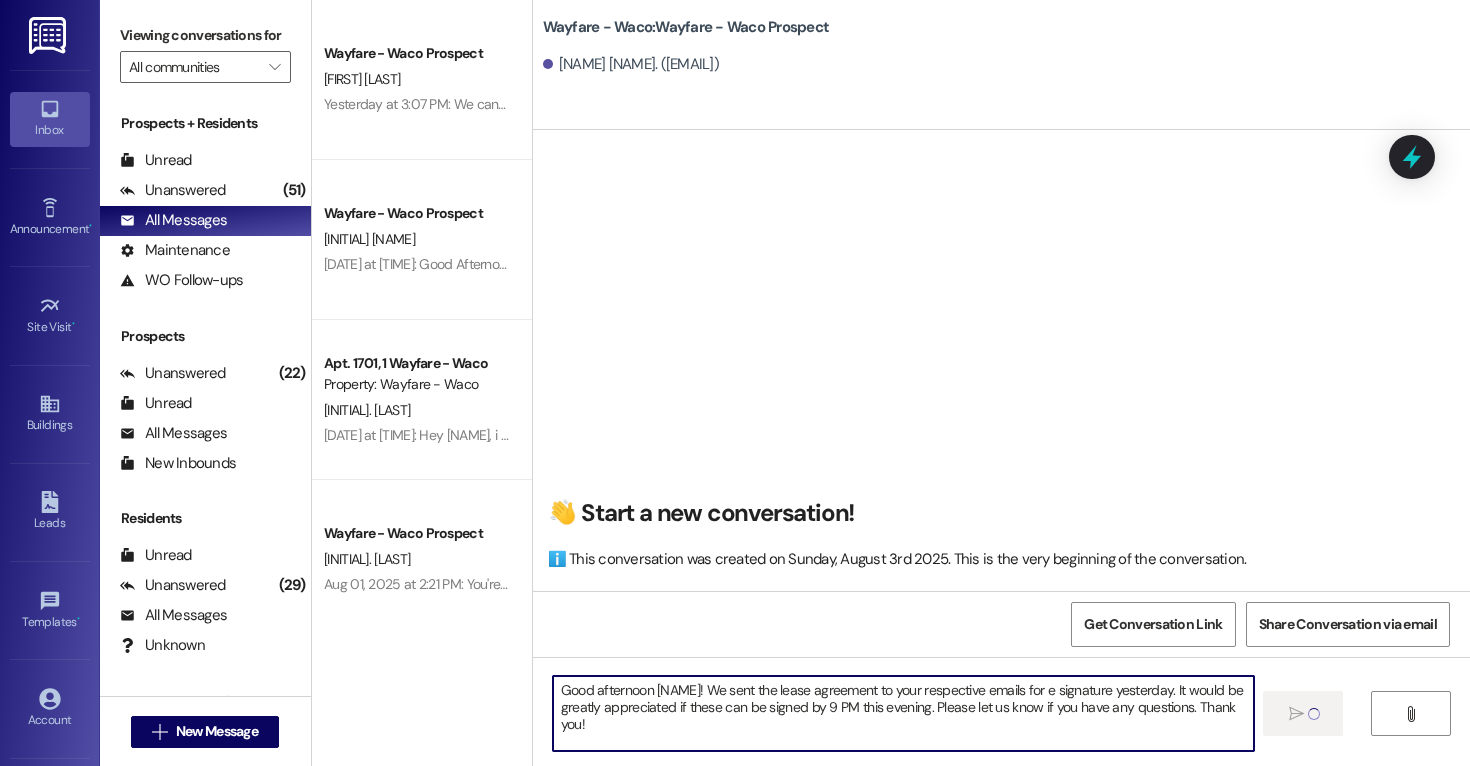 type 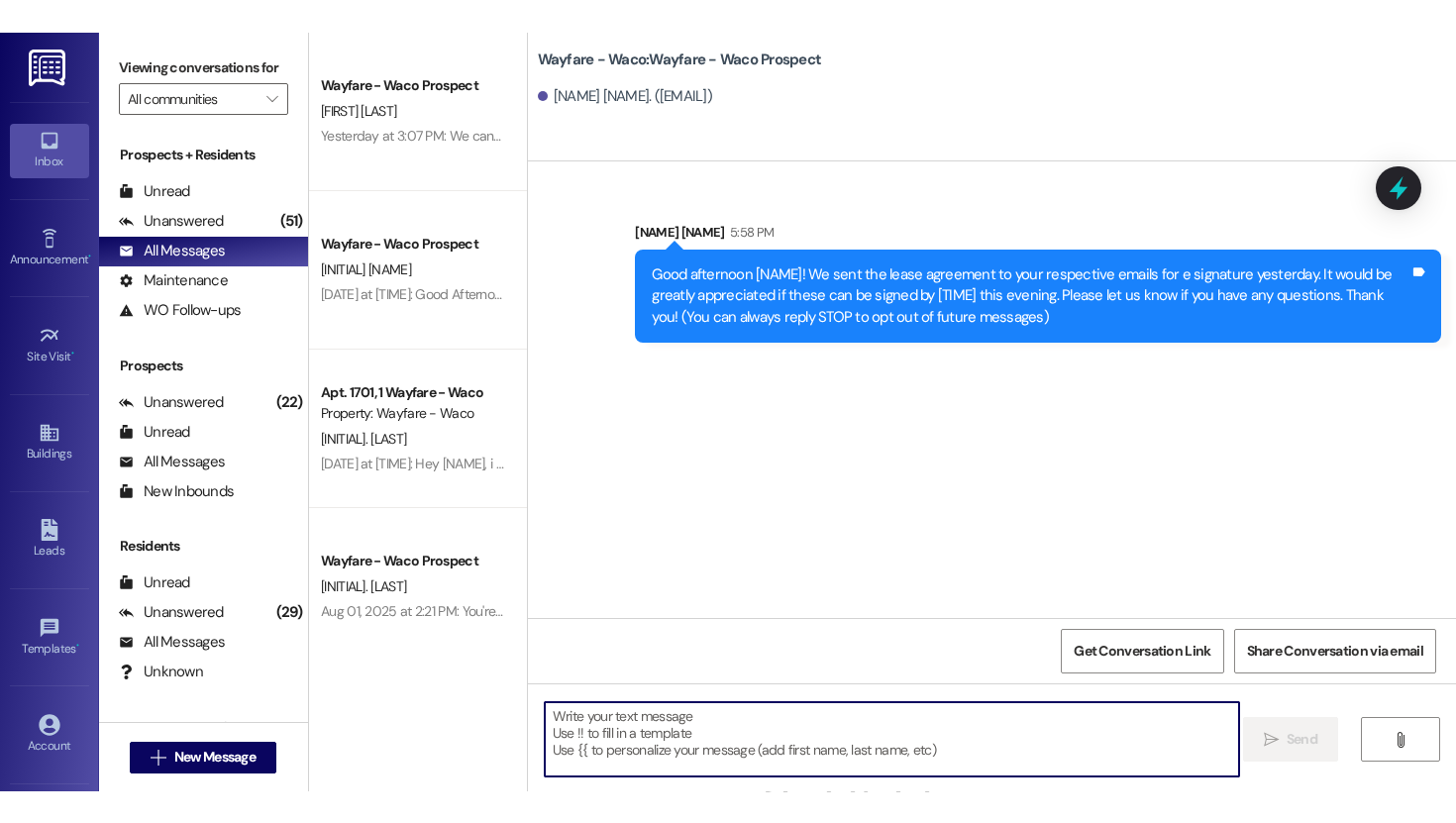 scroll, scrollTop: 0, scrollLeft: 0, axis: both 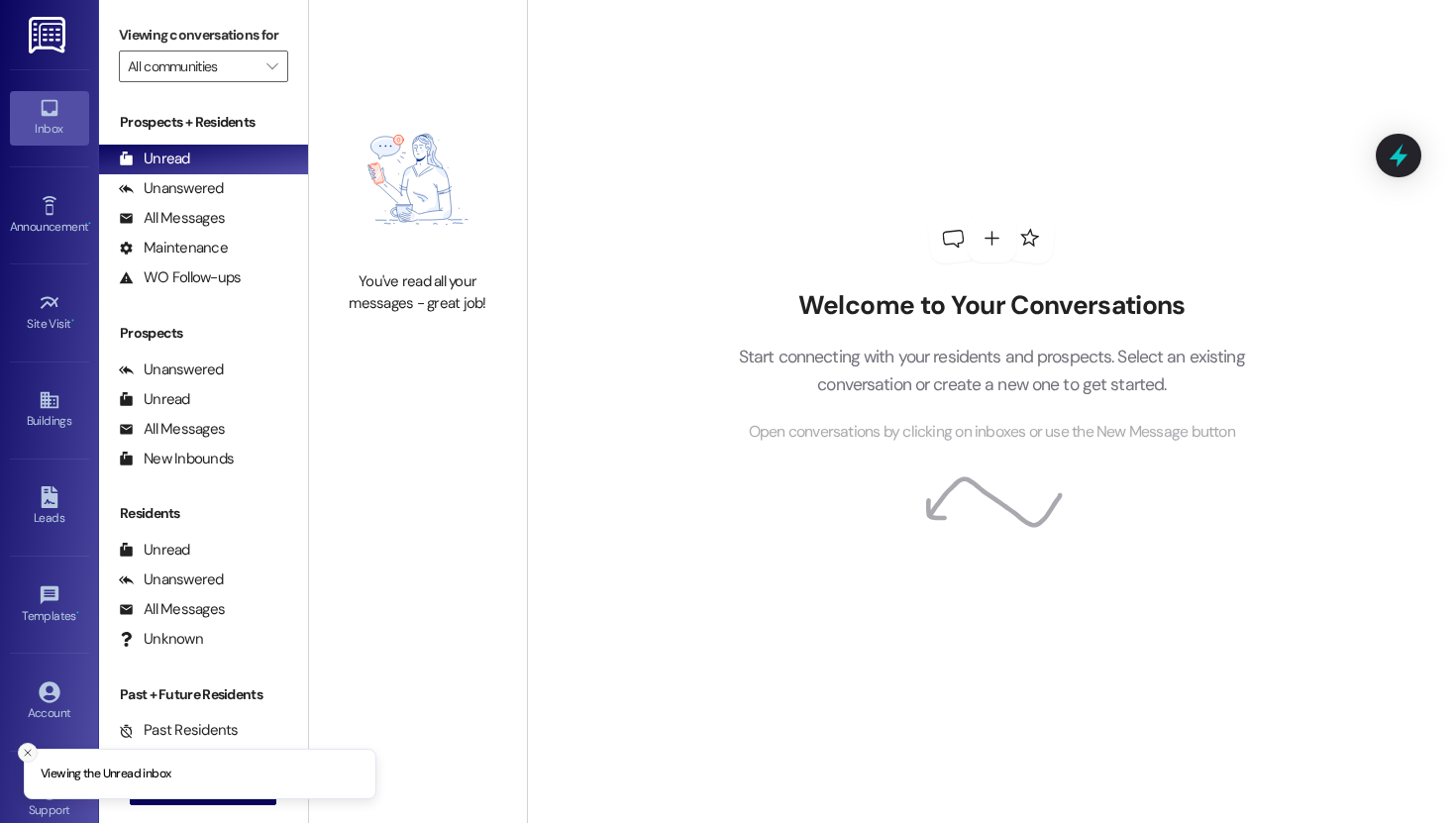 click 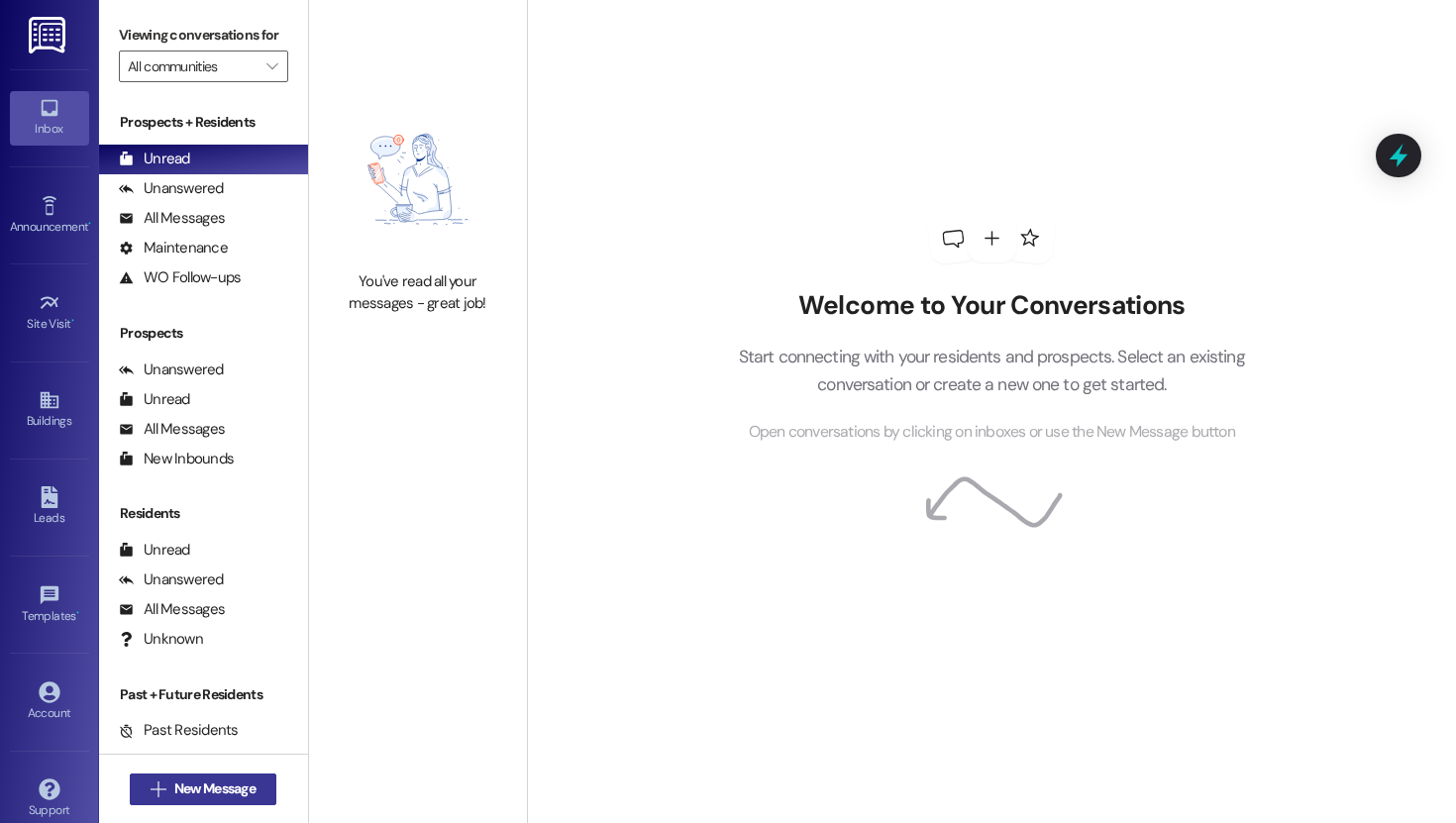 click on "New Message" at bounding box center (215, 788) 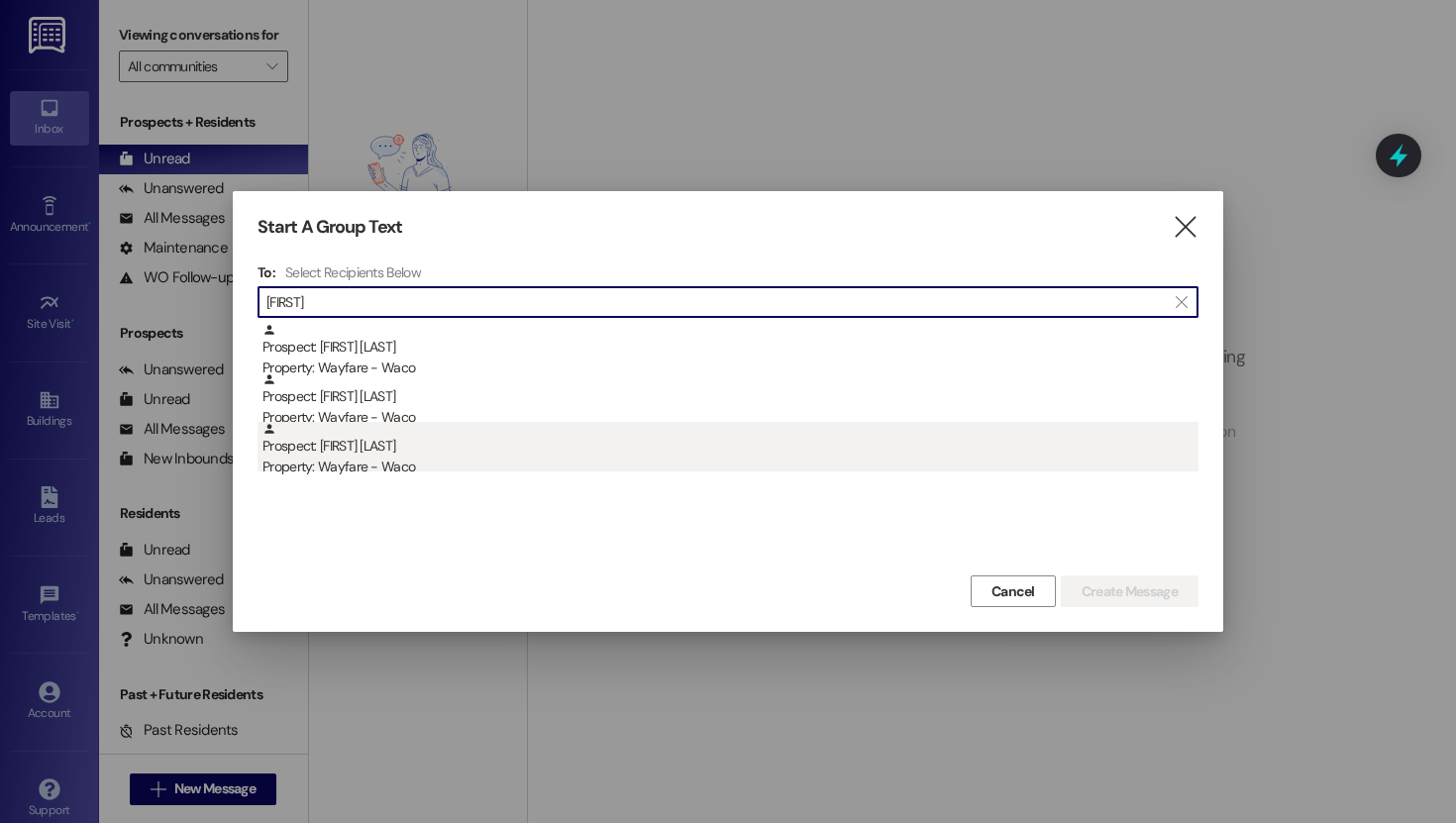 type on "[FIRST]" 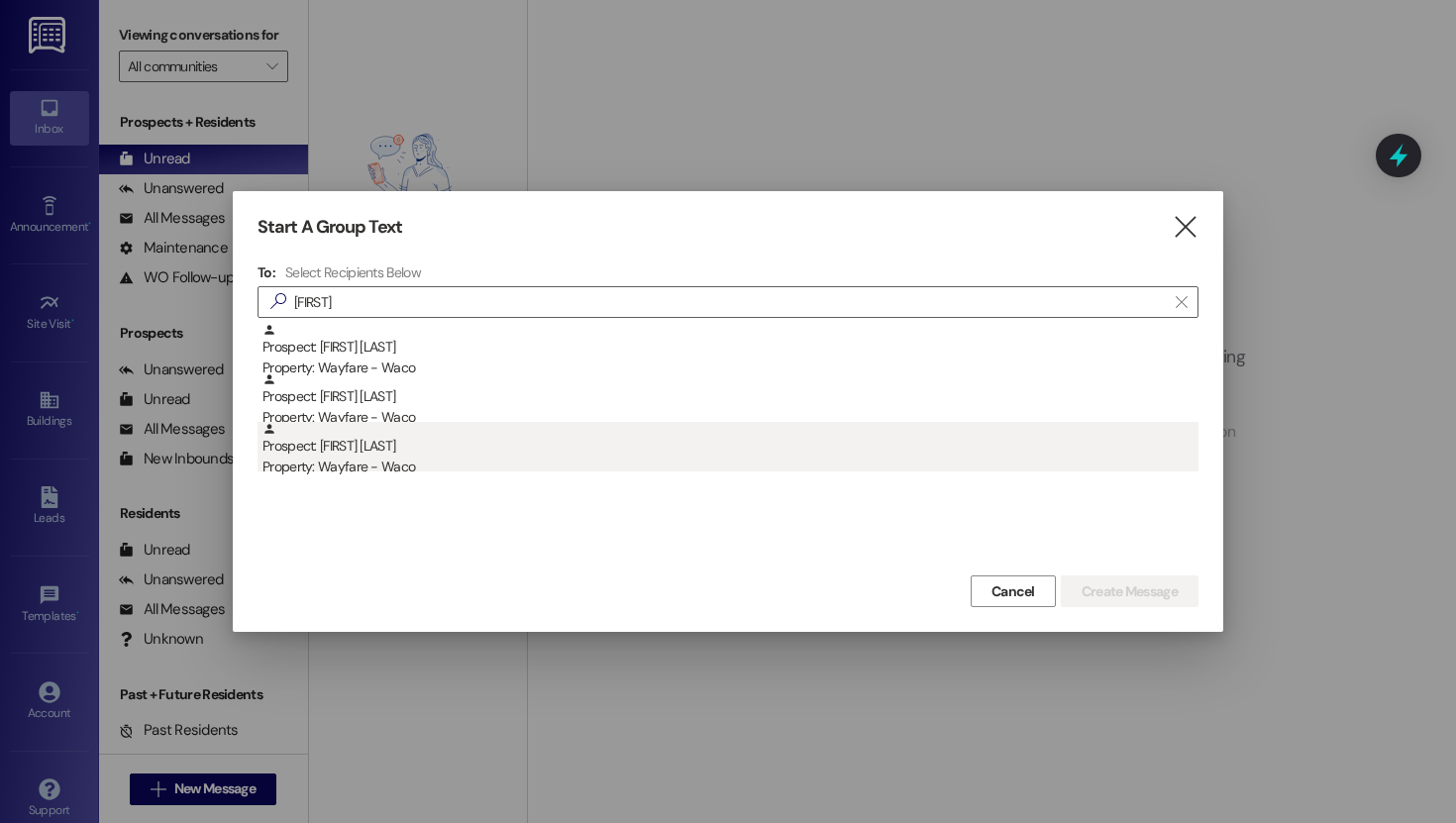 click on "Prospect: [FIRST] [LAST] Property: [STREET] - [CITY]" at bounding box center (730, 450) 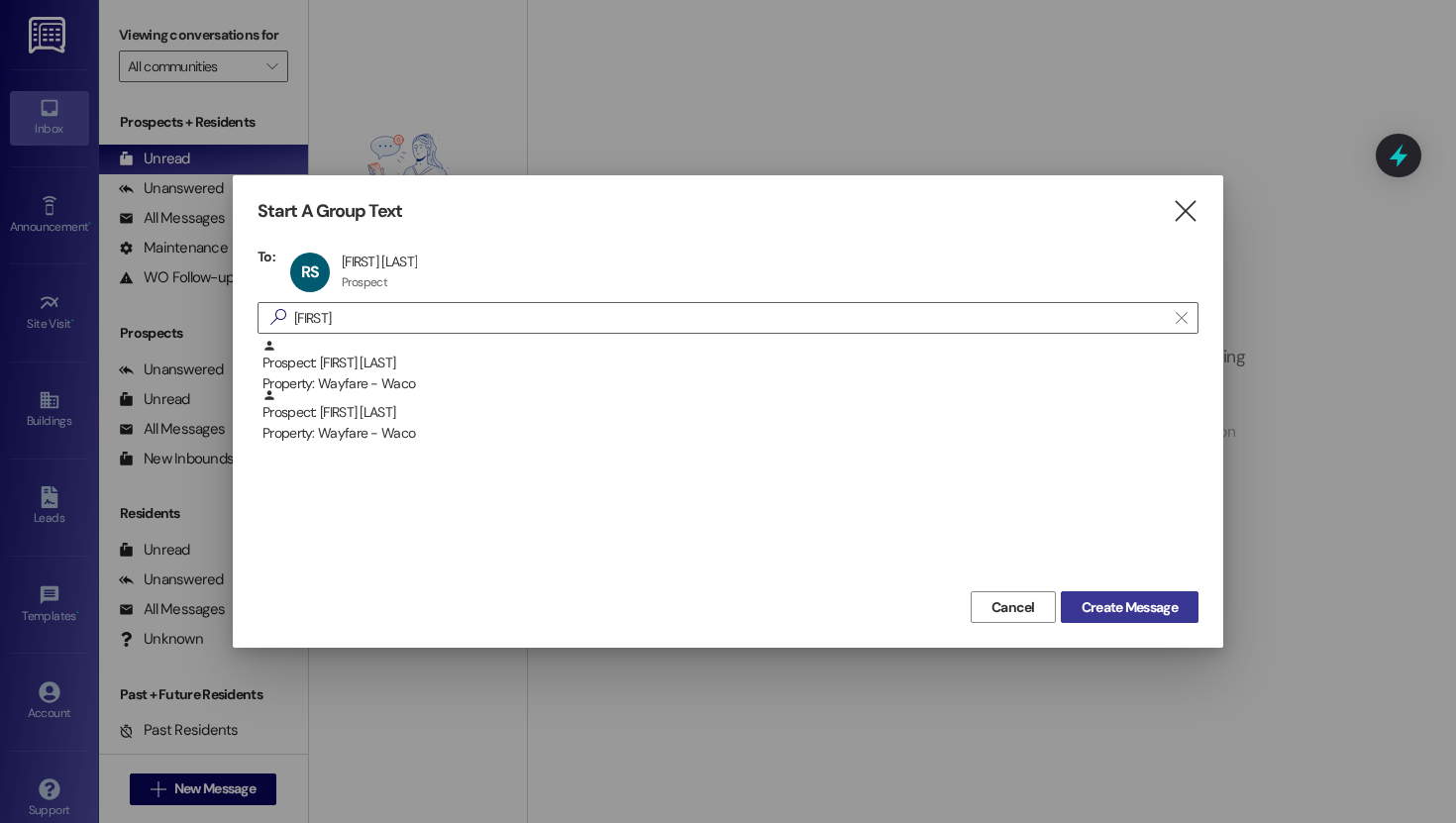 click on "Create Message" at bounding box center [1129, 607] 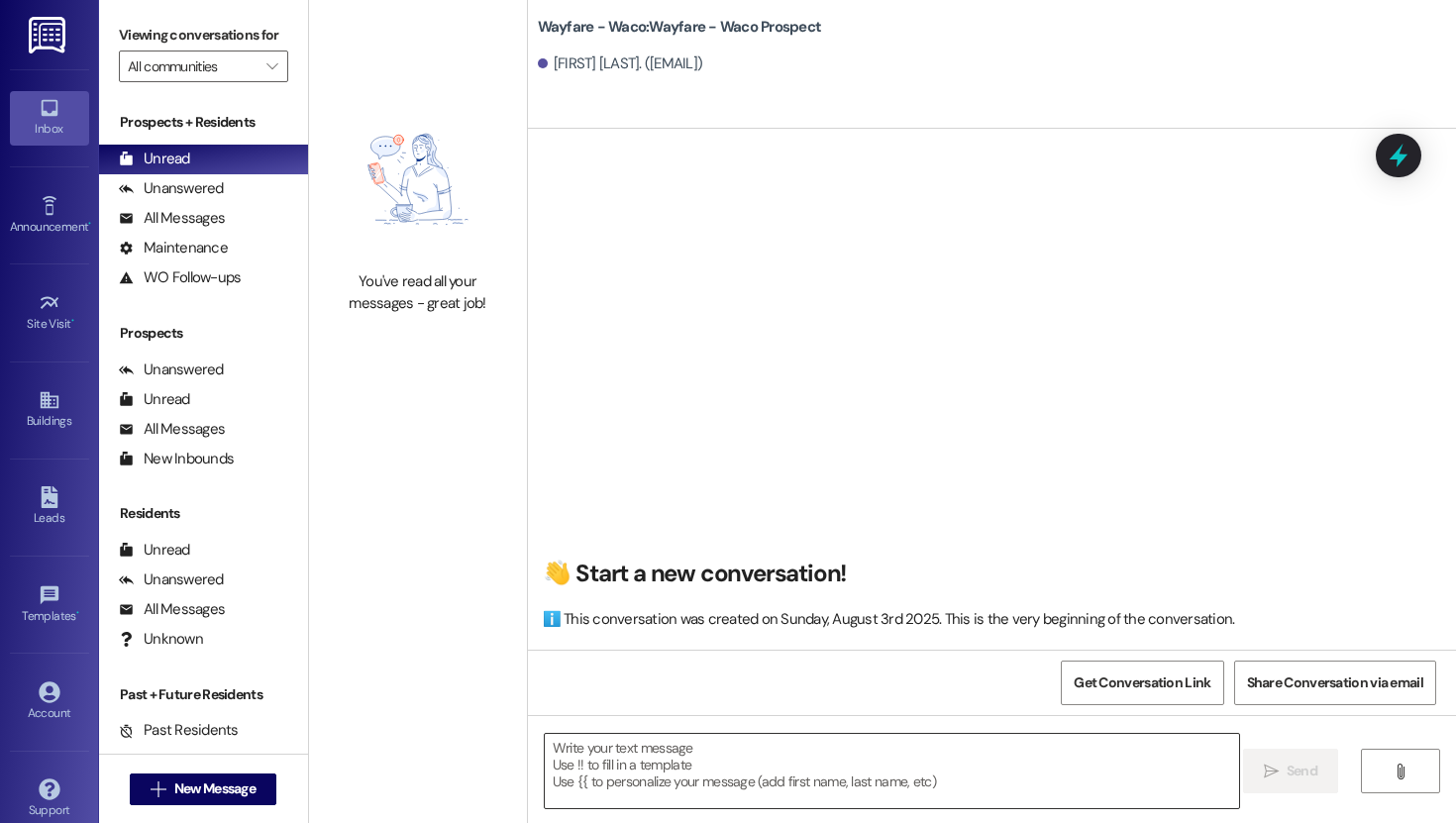 click at bounding box center [891, 771] 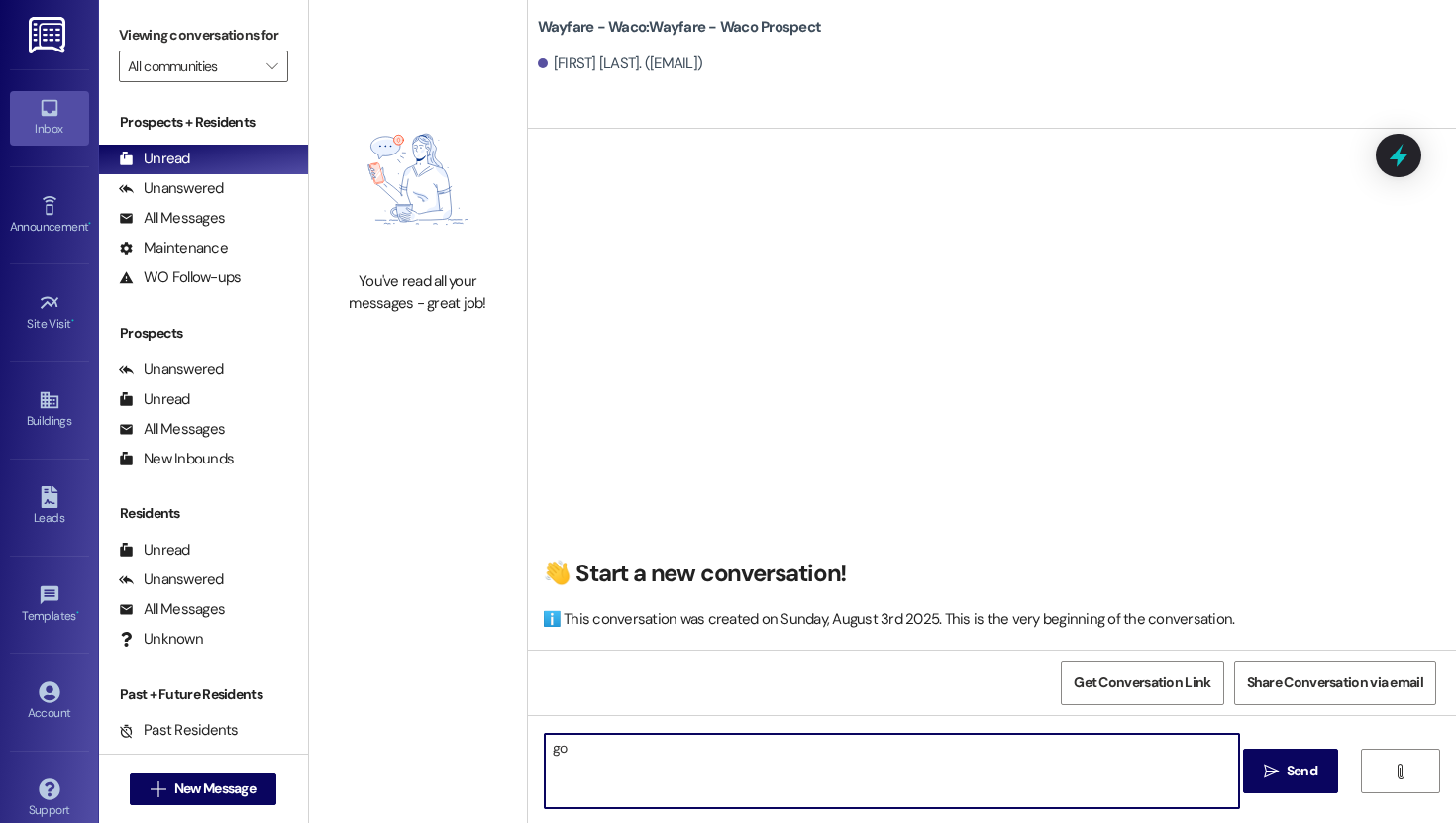 type on "g" 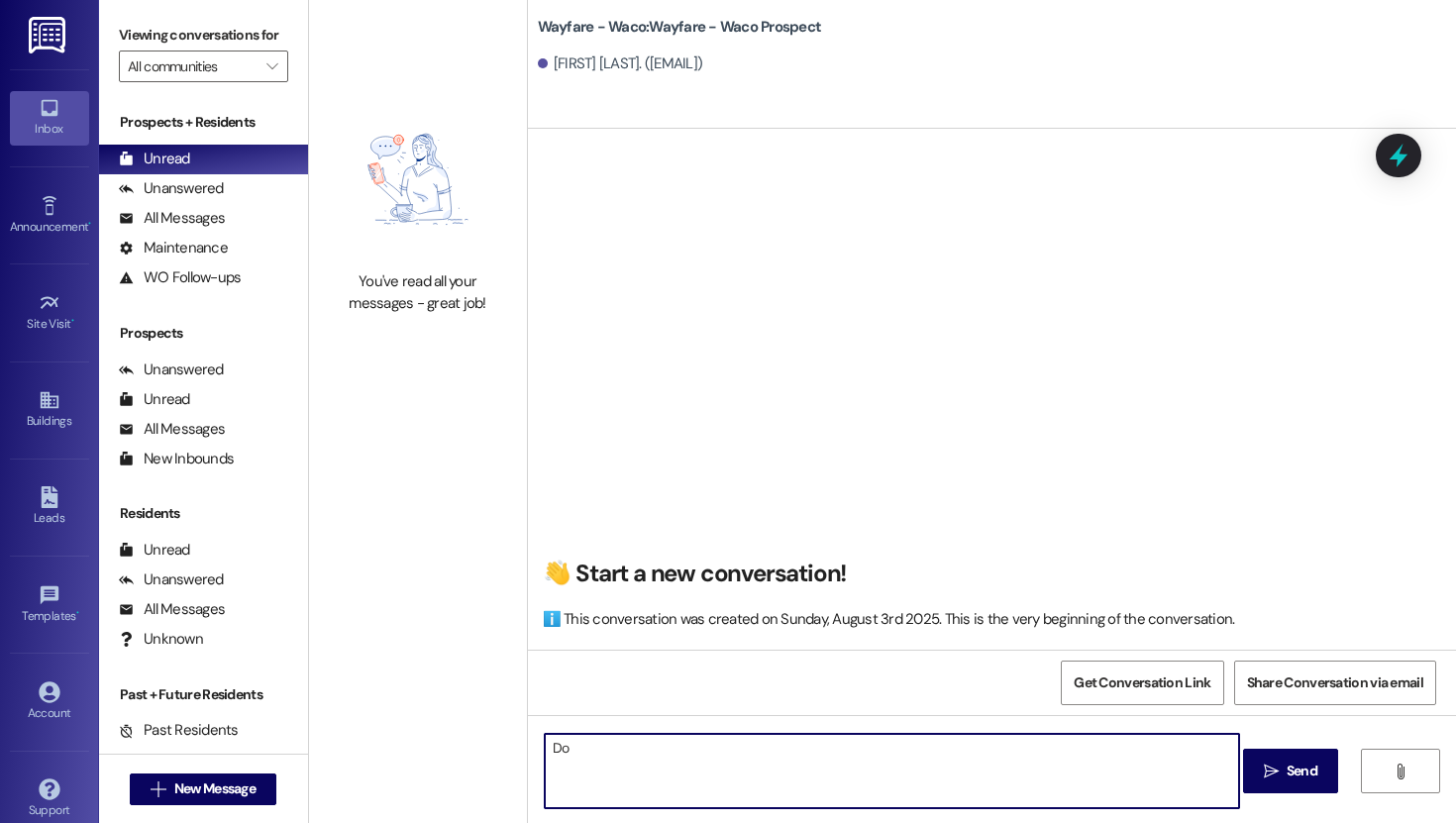 type on "D" 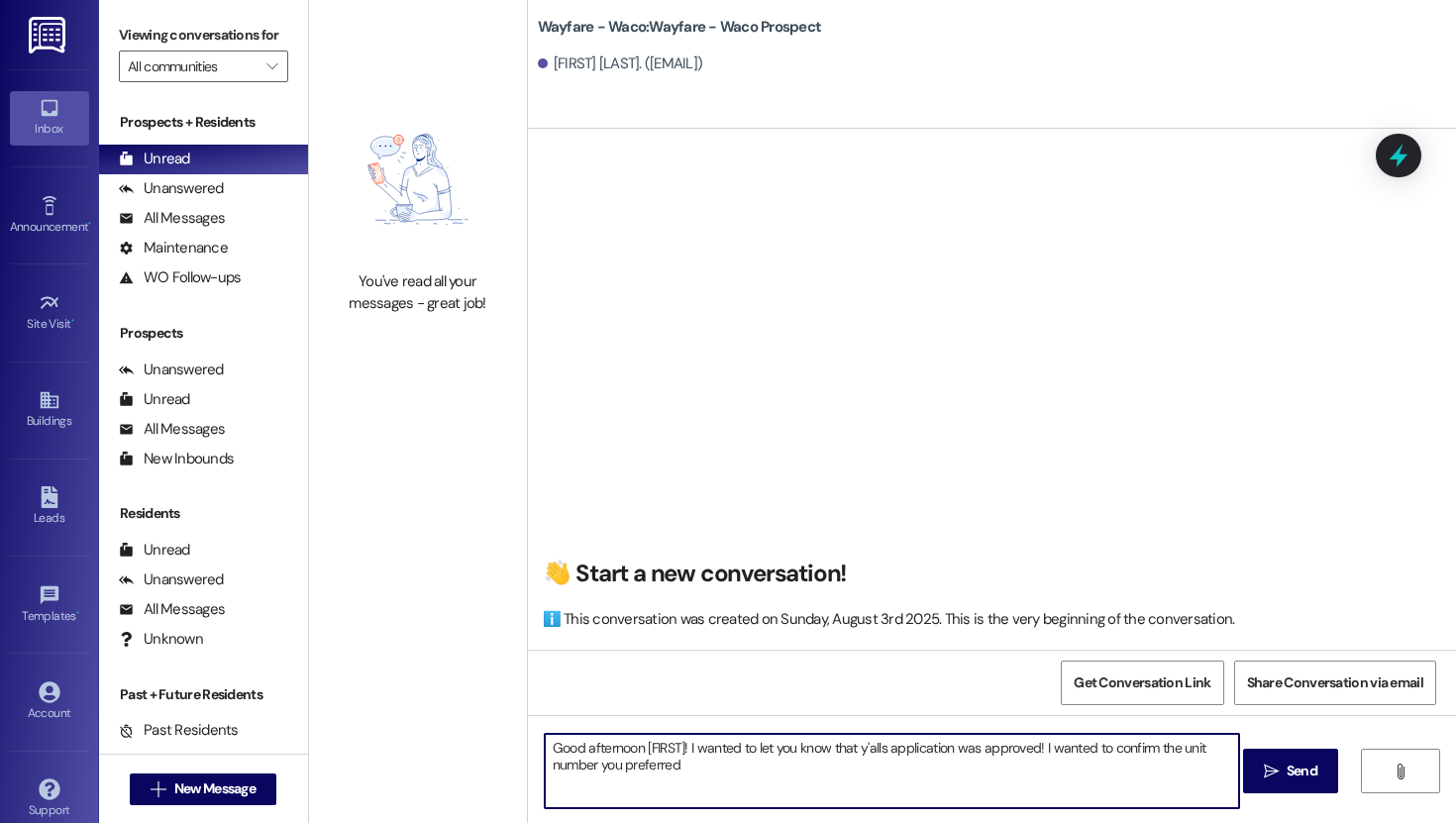type on "Good afternoon [FIRST]! I wanted to let you know that y'alls application was approved! I wanted to confirm the unit number you preferred?" 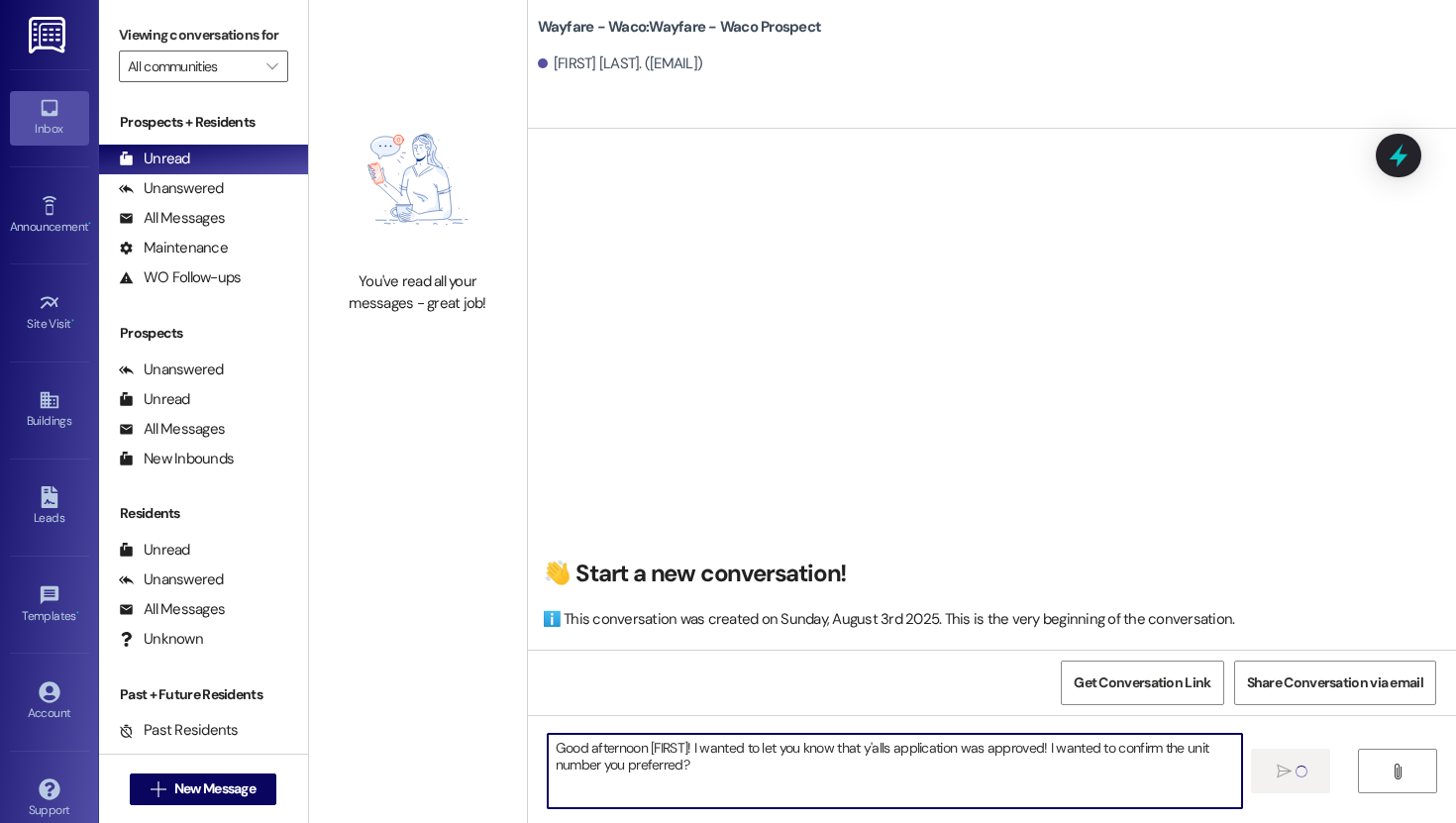 type 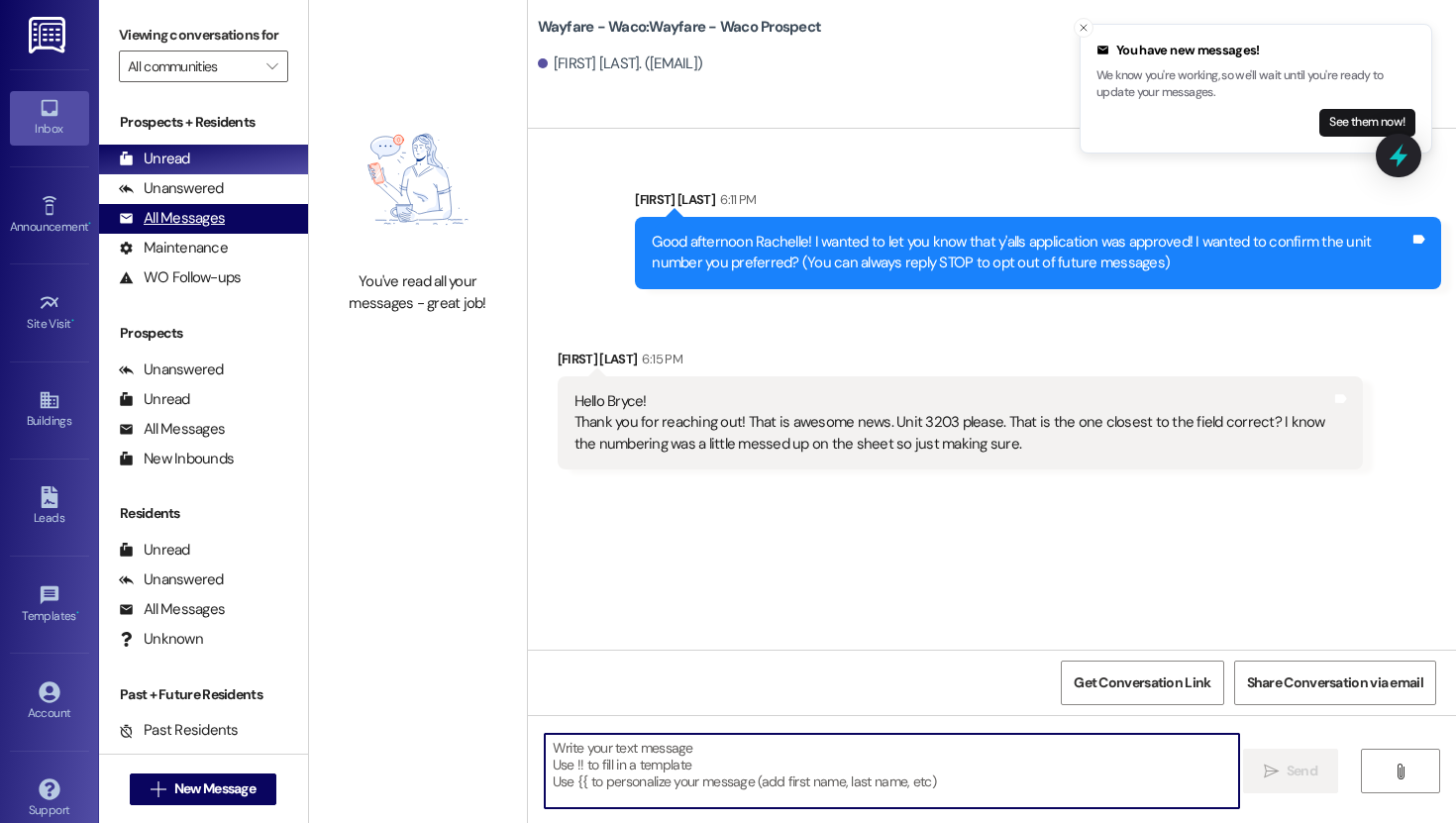 click on "All Messages" at bounding box center (171, 218) 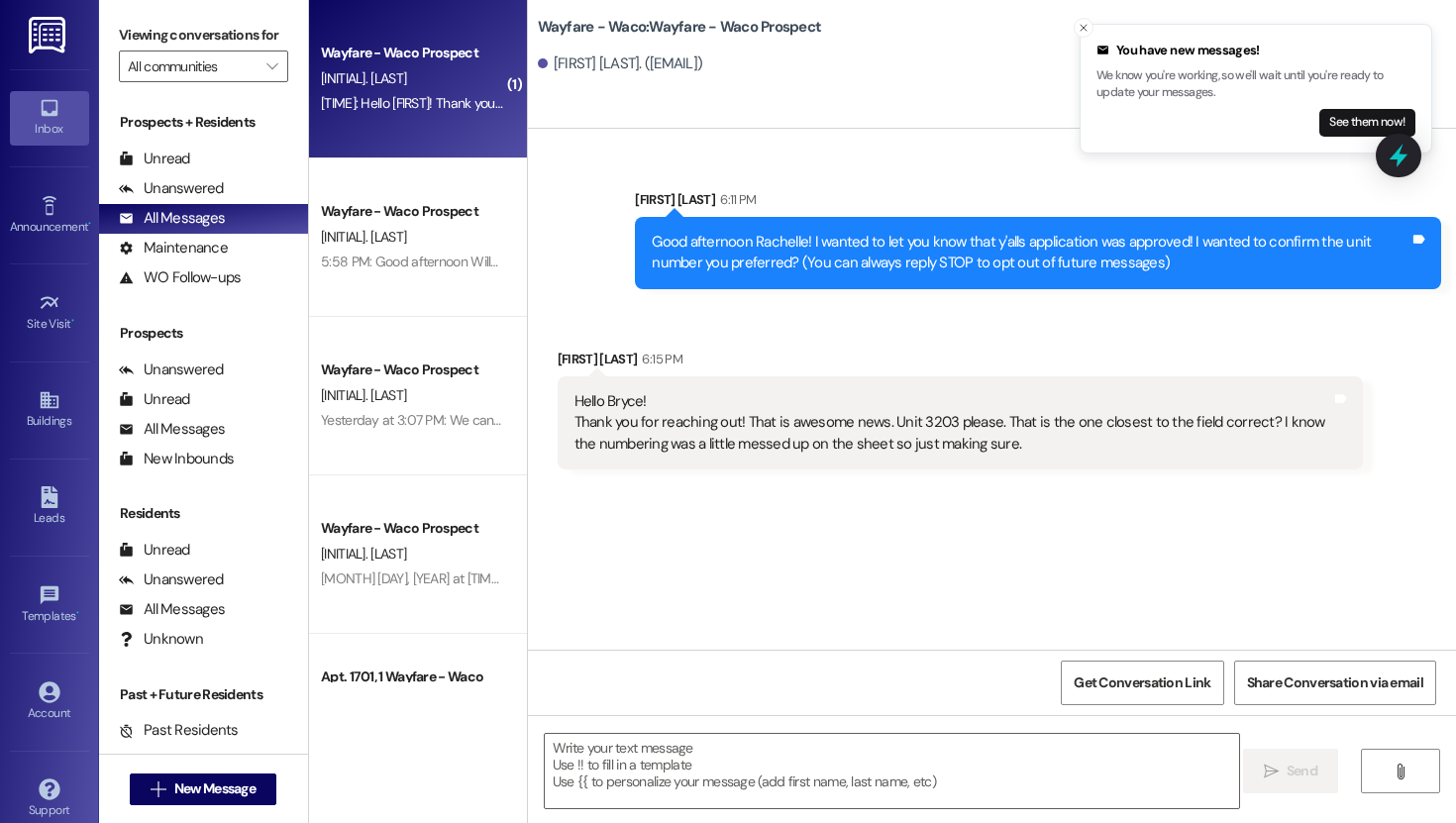 click on "Wayfare - Waco Prospect R. Salinas 6:15 PM: Hello Bryce!
Thank you for reaching out! That is awesome news. Unit 3203 please. That is the one closest to the field correct? I know the numbering was a little messed up on the sheet so just making sure.  6:15 PM: Hello Bryce!
Thank you for reaching out! That is awesome news. Unit 3203 please. That is the one closest to the field correct? I know the numbering was a little messed up on the sheet so just making sure." at bounding box center [418, 79] 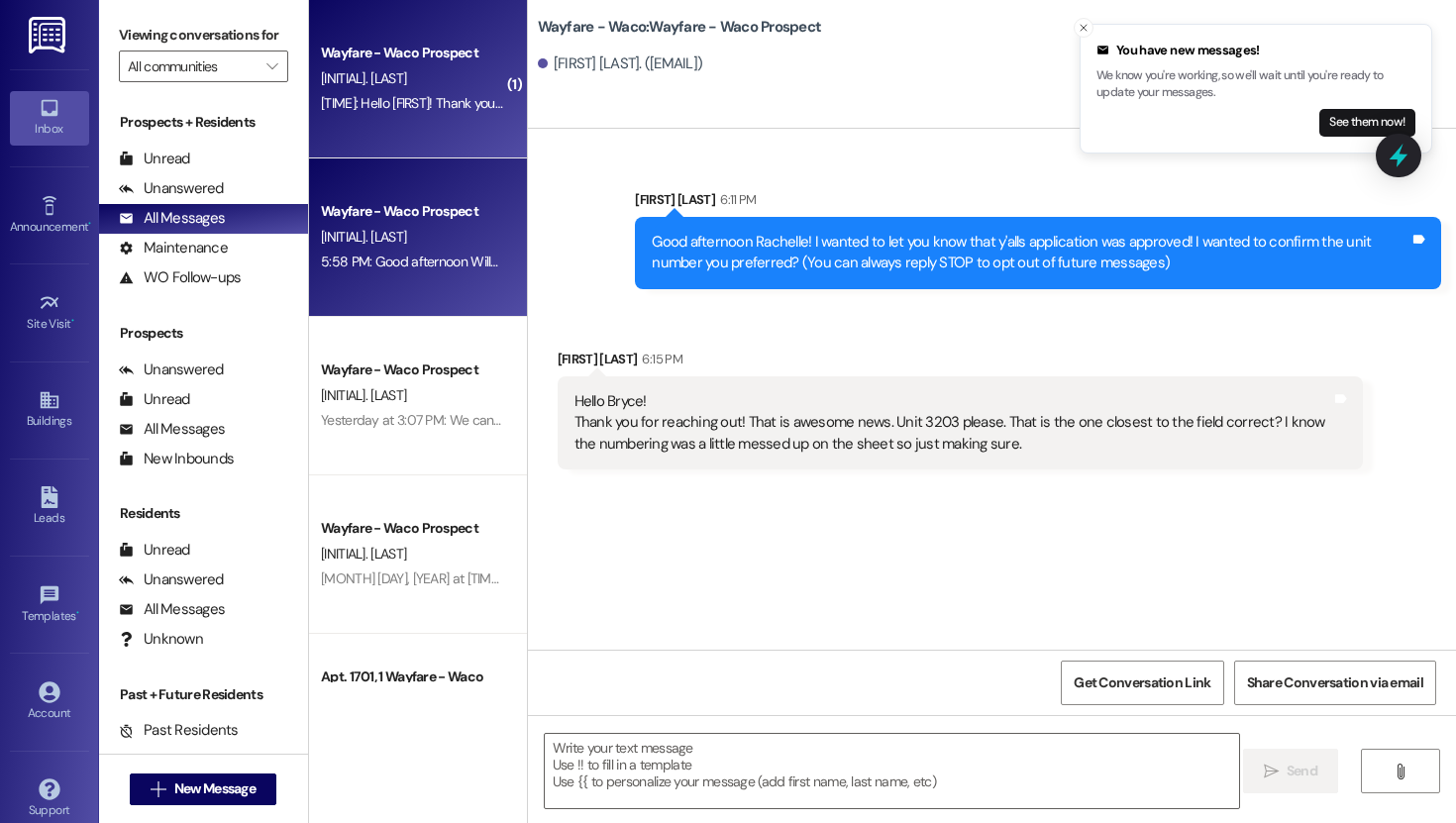 click on "W. Strickland" at bounding box center [364, 237] 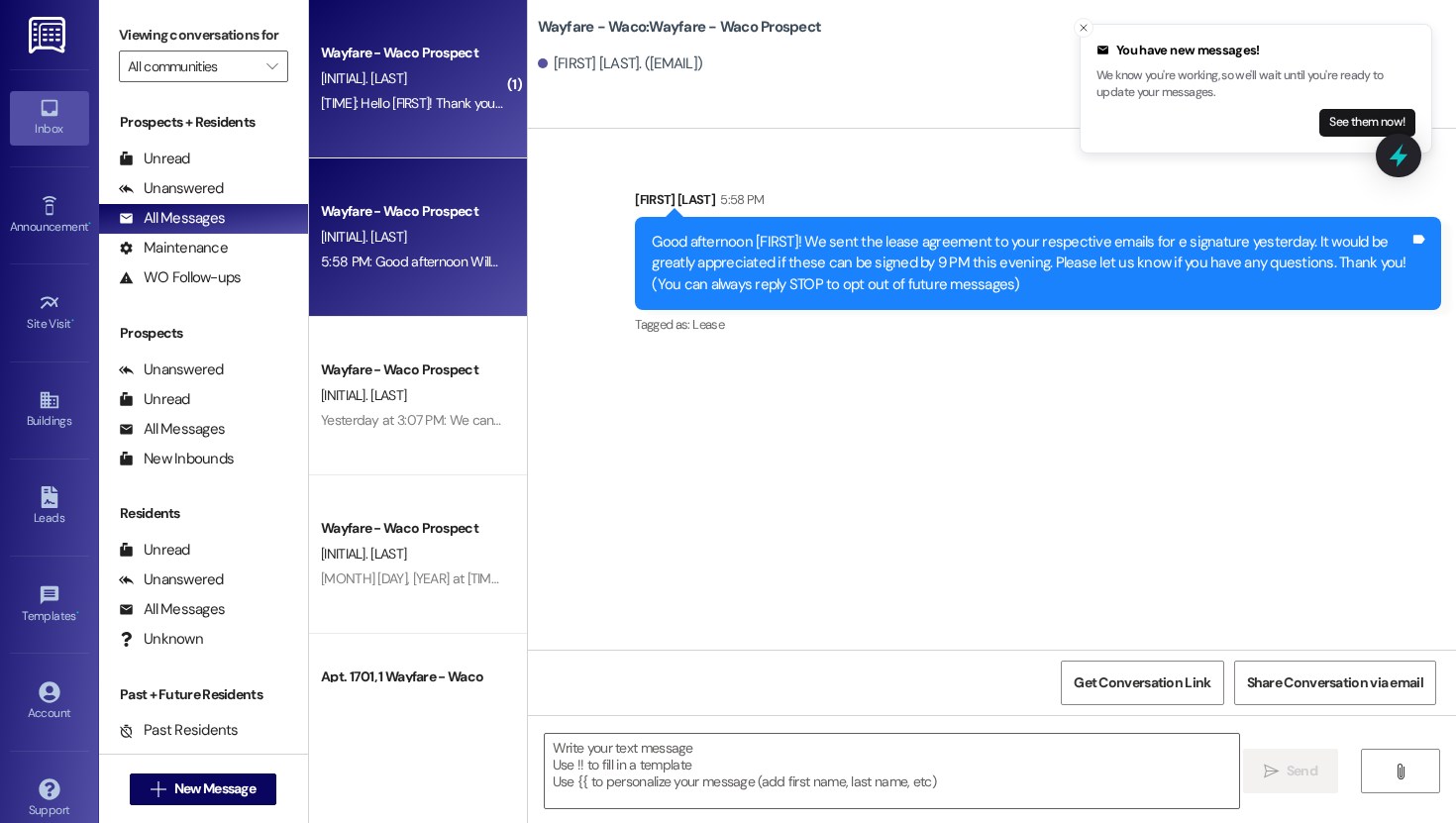 click on "6:15 PM: Hello Bryce!
Thank you for reaching out! That is awesome news. Unit 3203 please. That is the one closest to the field correct? I know the numbering was a little messed up on the sheet so just making sure.  6:15 PM: Hello Bryce!
Thank you for reaching out! That is awesome news. Unit 3203 please. That is the one closest to the field correct? I know the numbering was a little messed up on the sheet so just making sure." at bounding box center [938, 103] 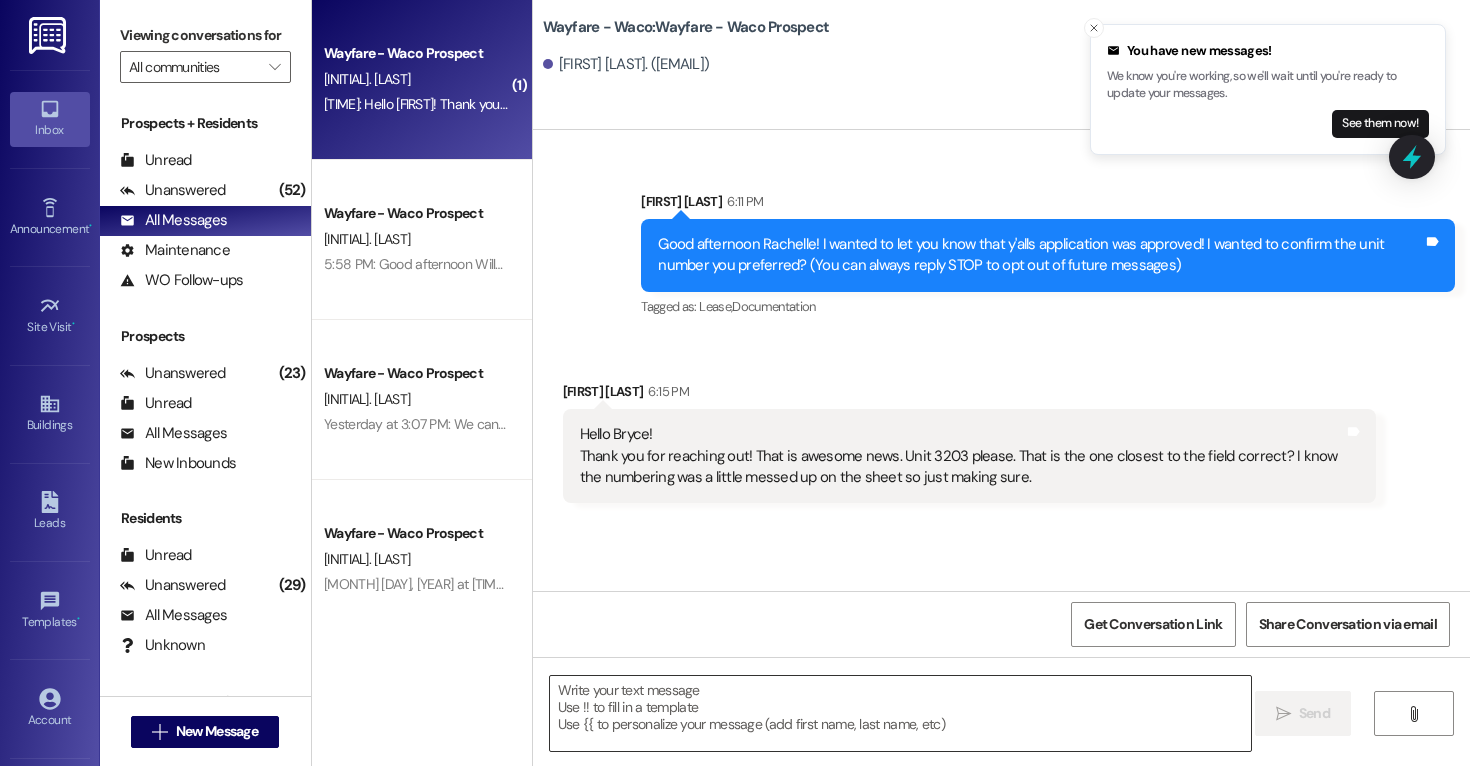 click at bounding box center [900, 713] 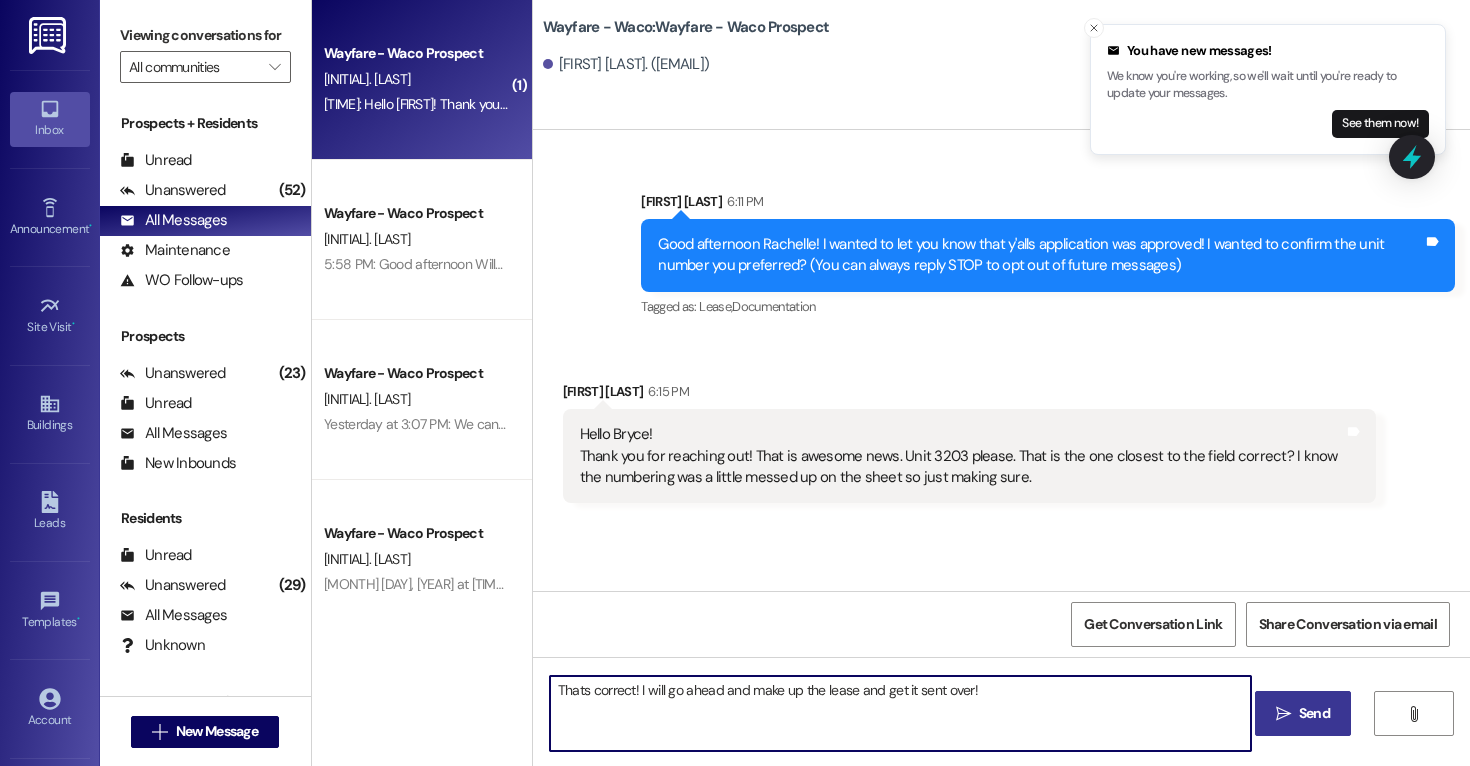 type on "Thats correct! I will go ahead and make up the lease and get it sent over!" 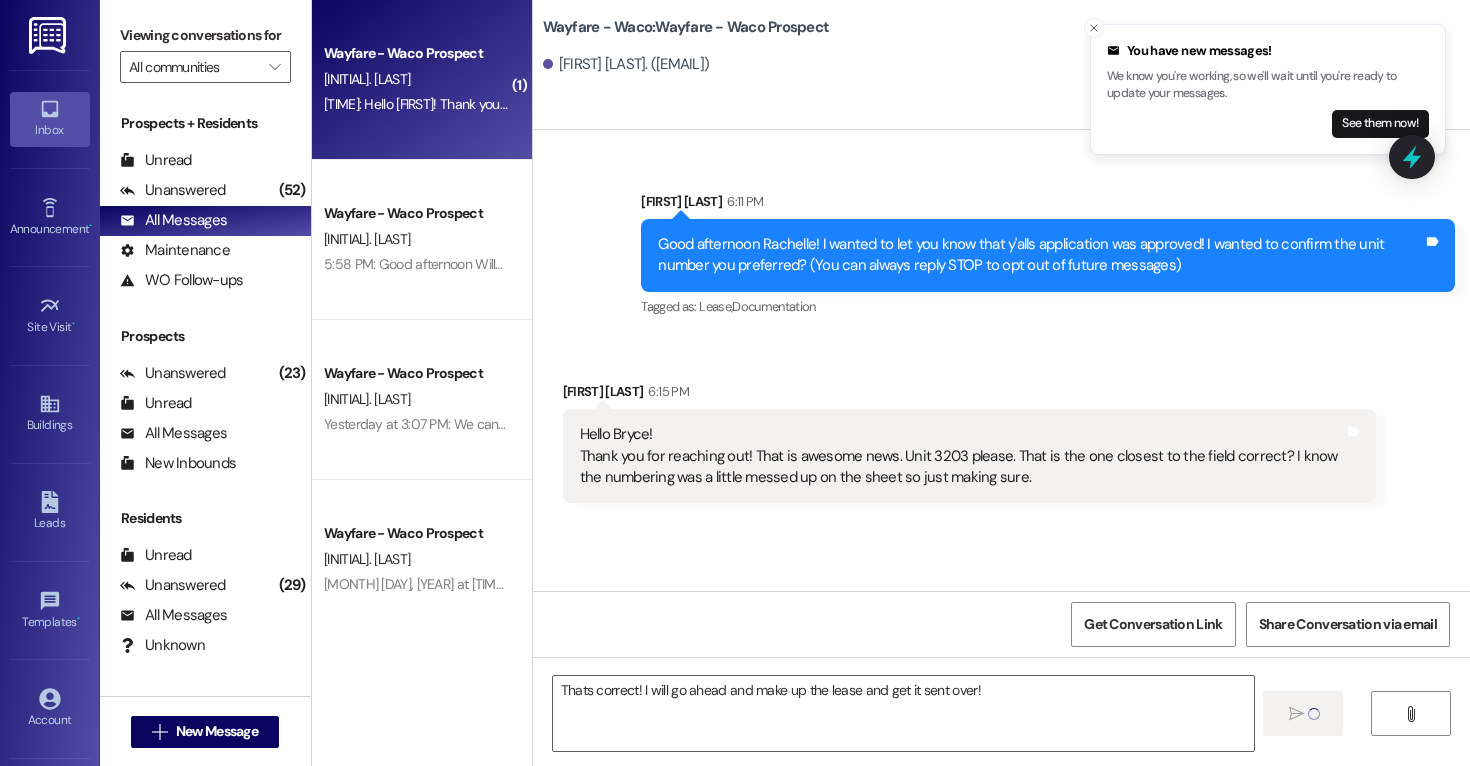 type 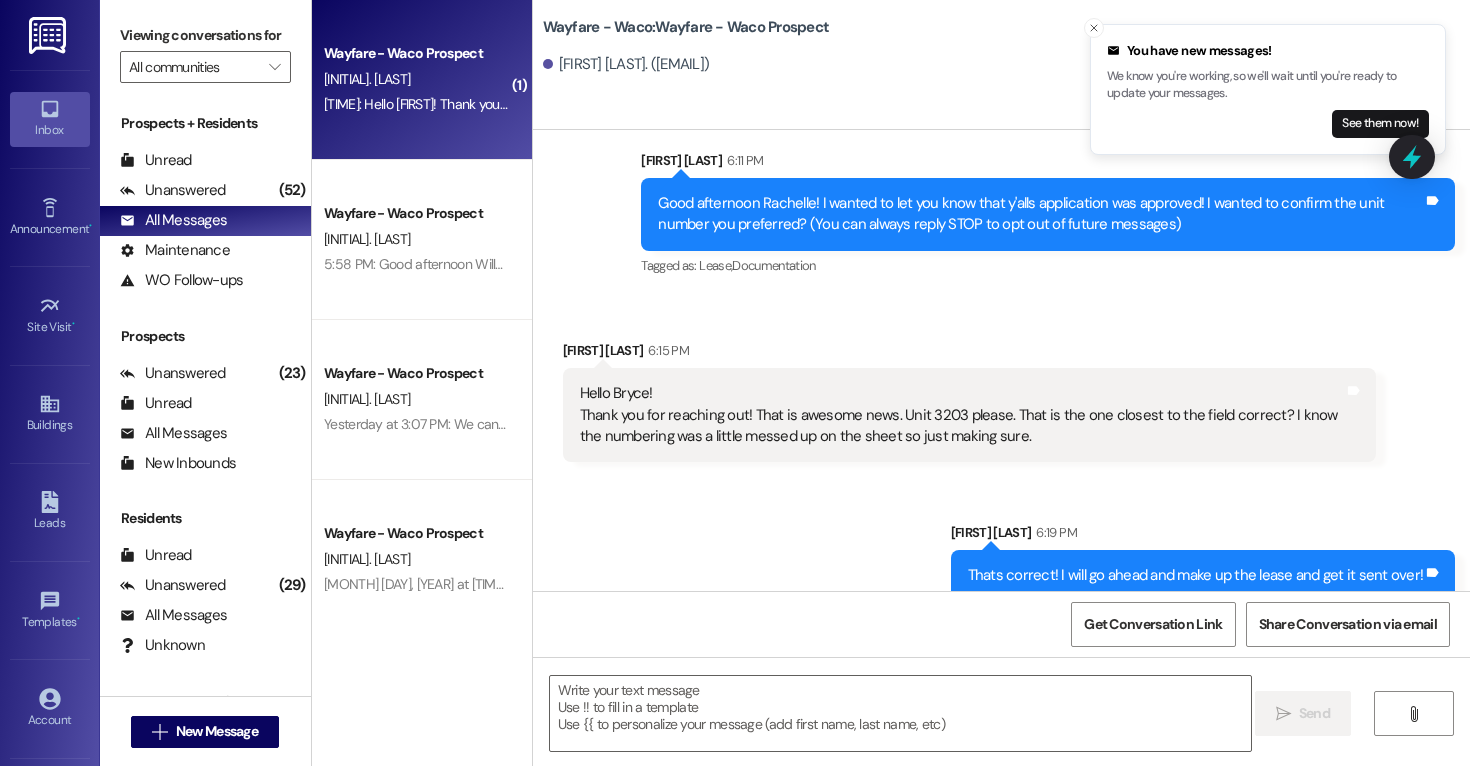 scroll, scrollTop: 68, scrollLeft: 0, axis: vertical 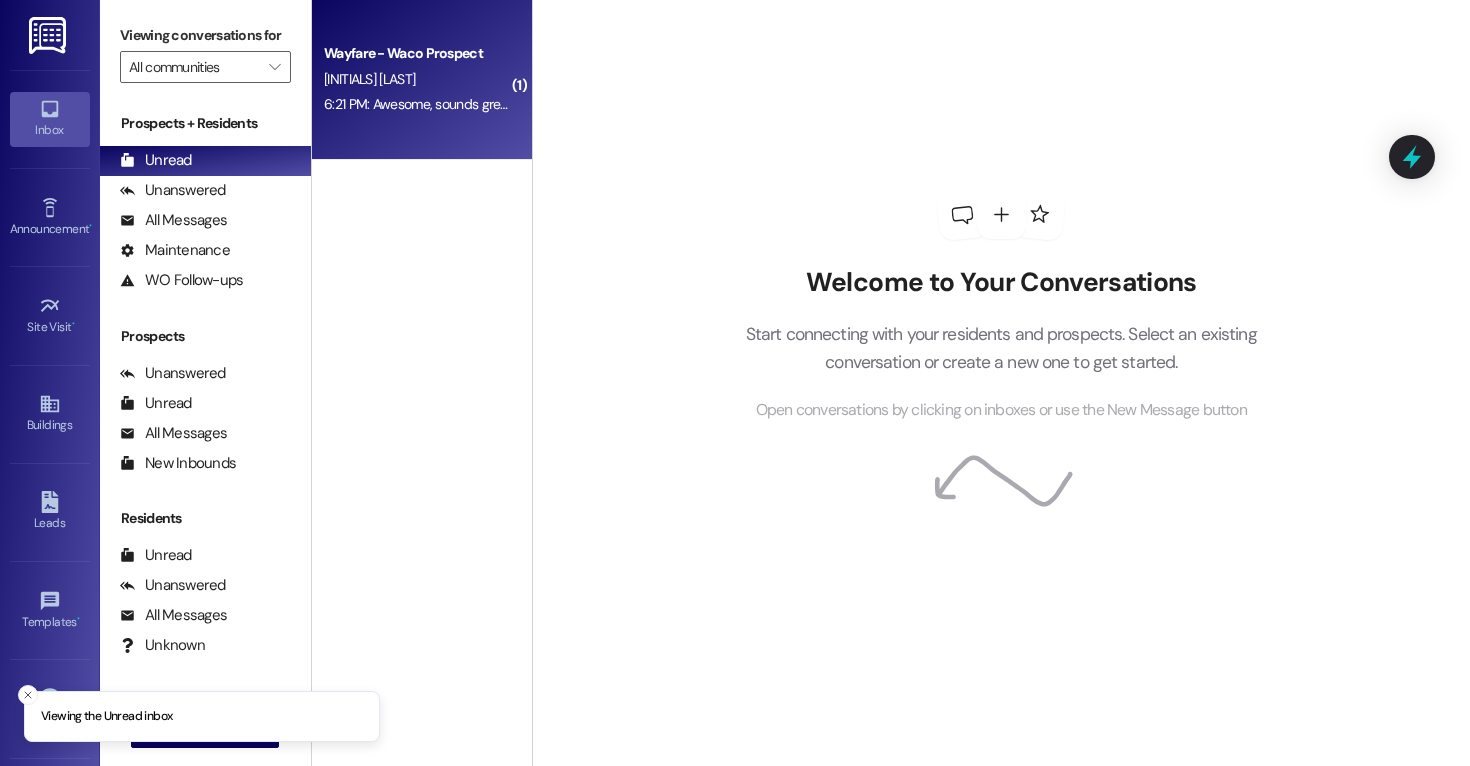 click on "Wayfare - Waco Prospect [LAST] [TIME]: Awesome, sounds great! Will the update for the 6 month lease be added as well?  [TIME]: Awesome, sounds great! Will the update for the 6 month lease be added as well?" at bounding box center (422, 80) 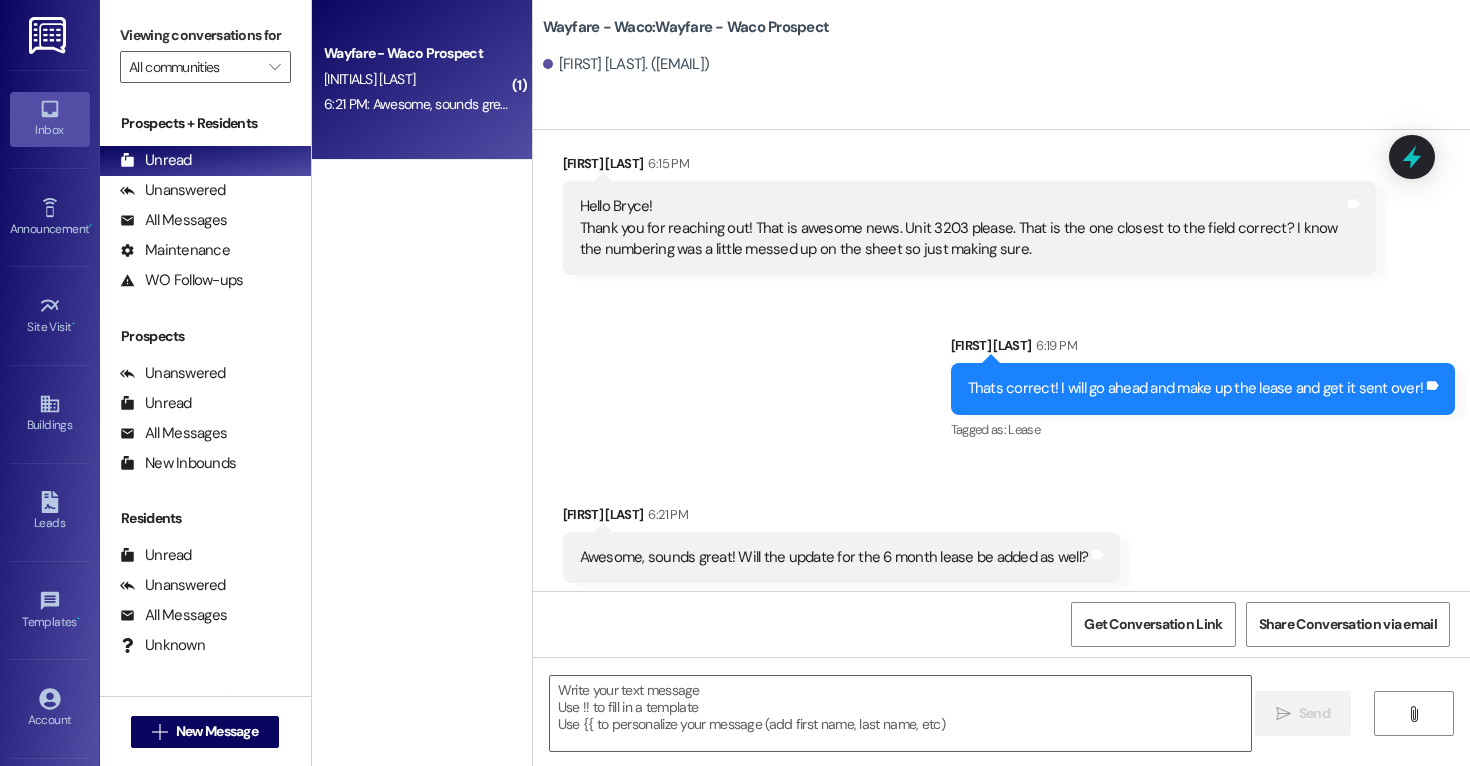 scroll, scrollTop: 235, scrollLeft: 0, axis: vertical 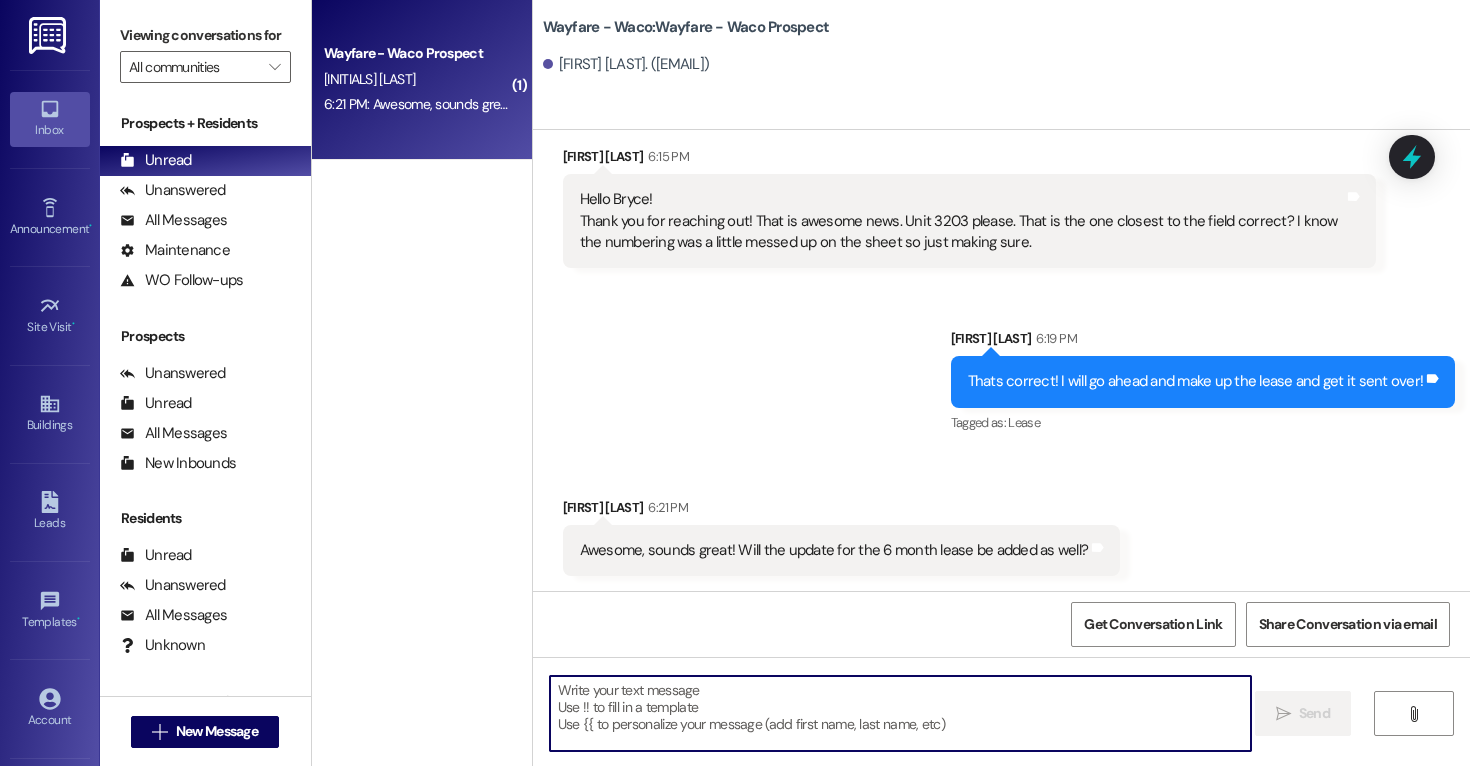 click at bounding box center [900, 713] 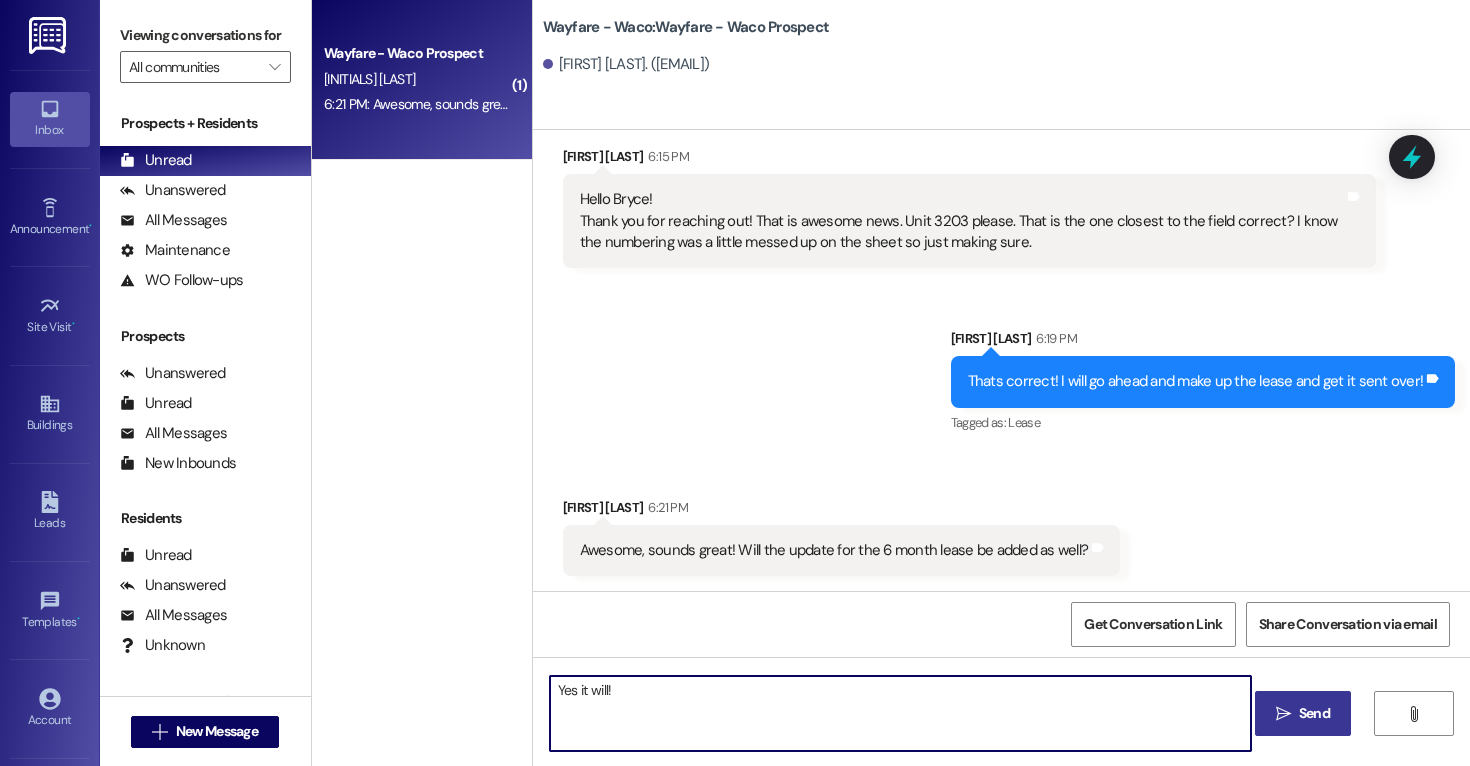 type on "Yes it will!" 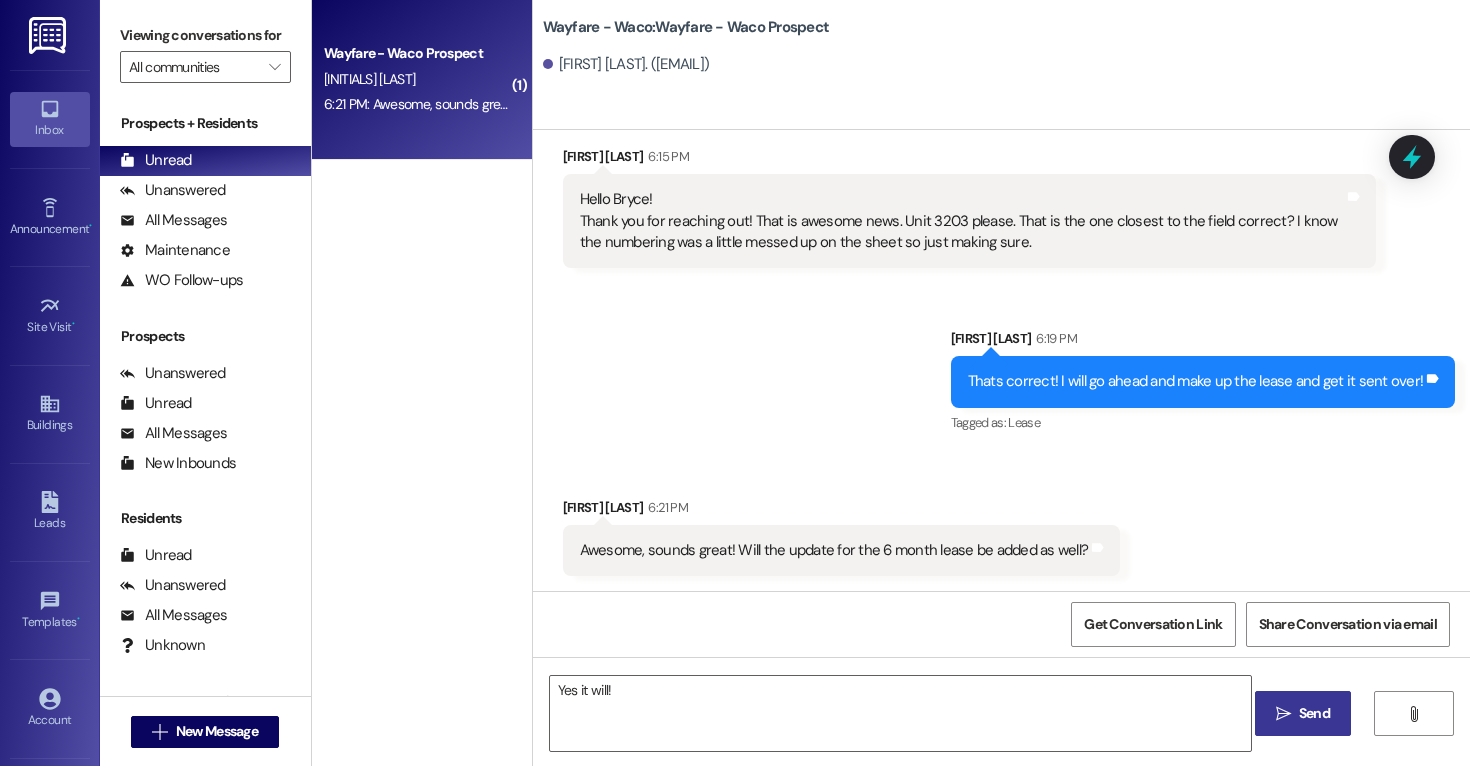 click on "Send" at bounding box center (1314, 713) 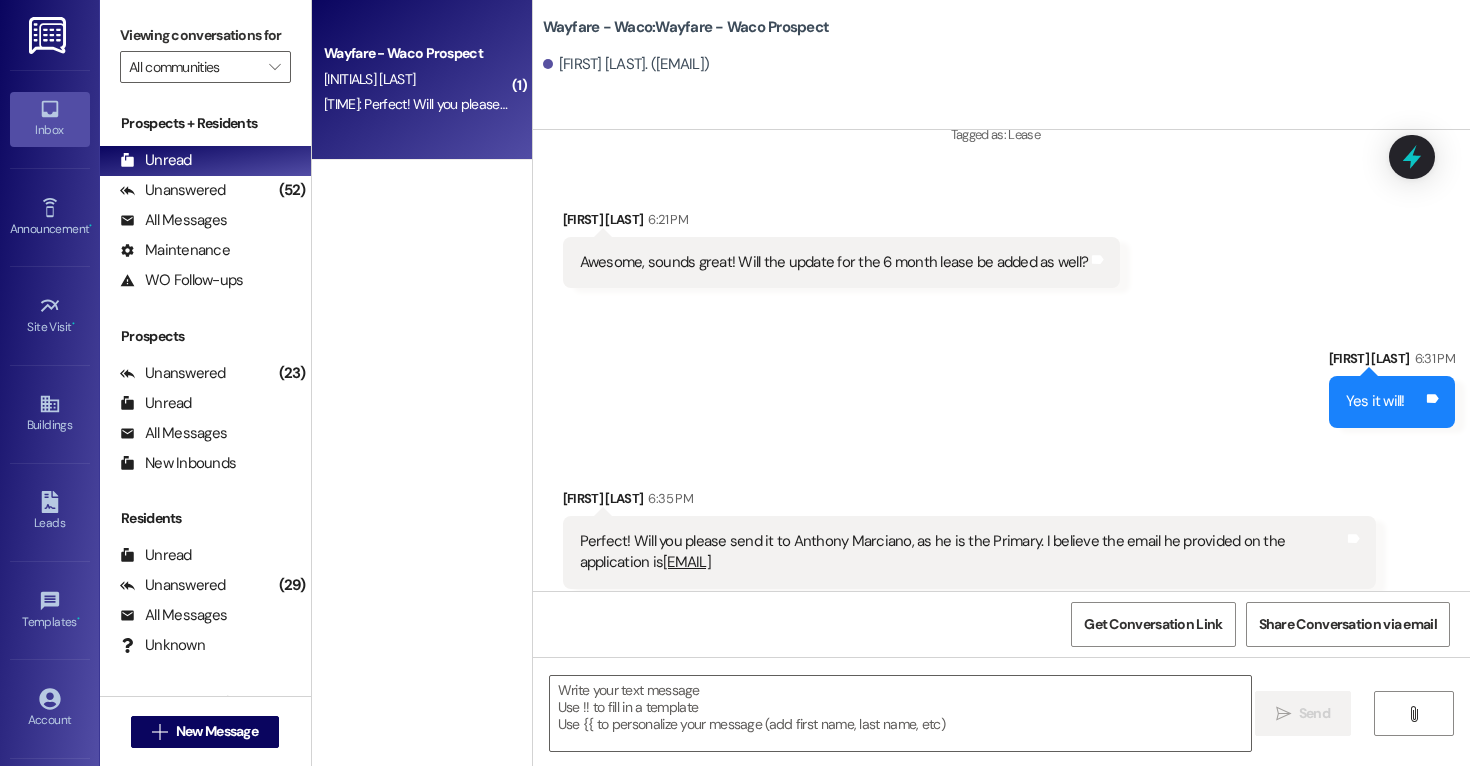 scroll, scrollTop: 535, scrollLeft: 0, axis: vertical 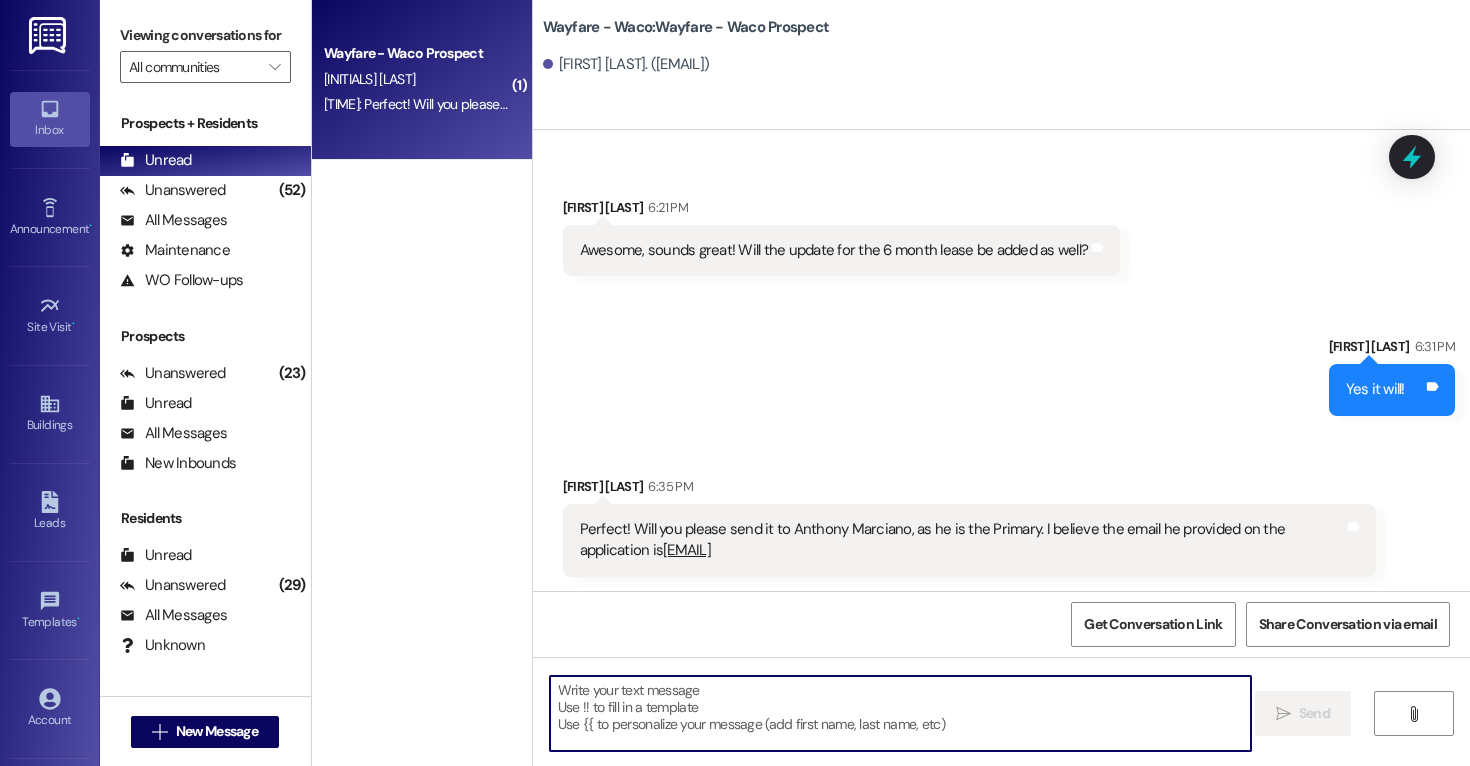 click at bounding box center [900, 713] 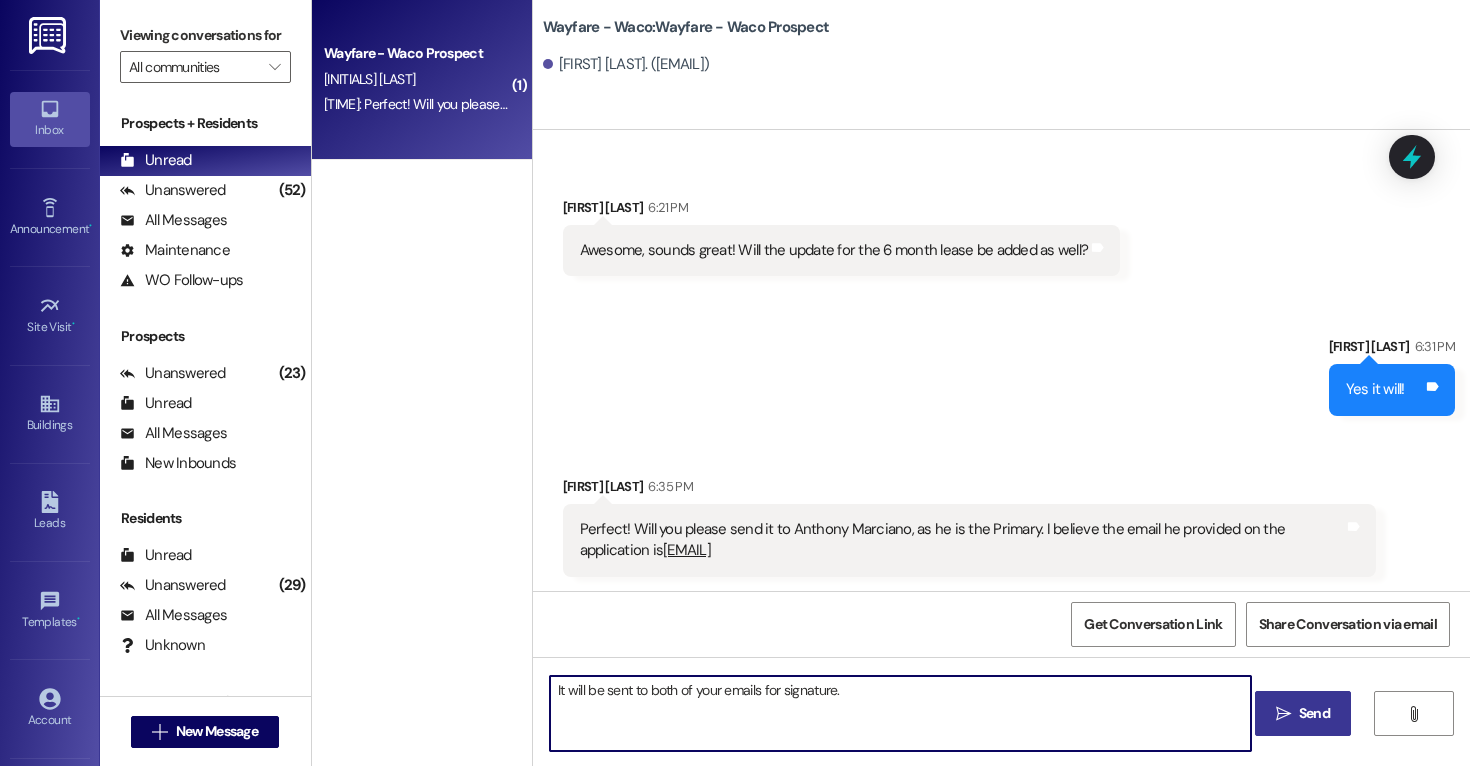 type on "It will be sent to both of your emails for signature." 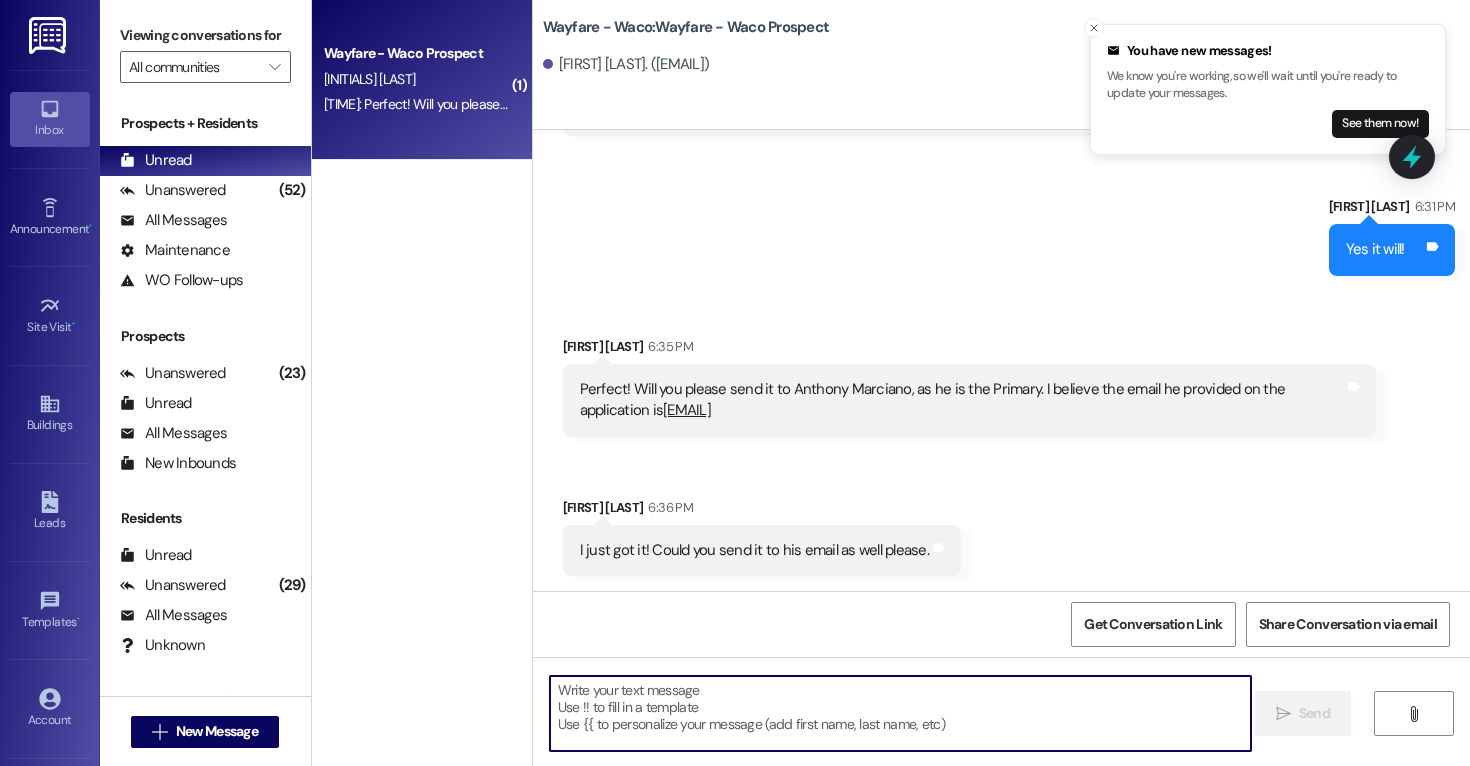 scroll, scrollTop: 815, scrollLeft: 0, axis: vertical 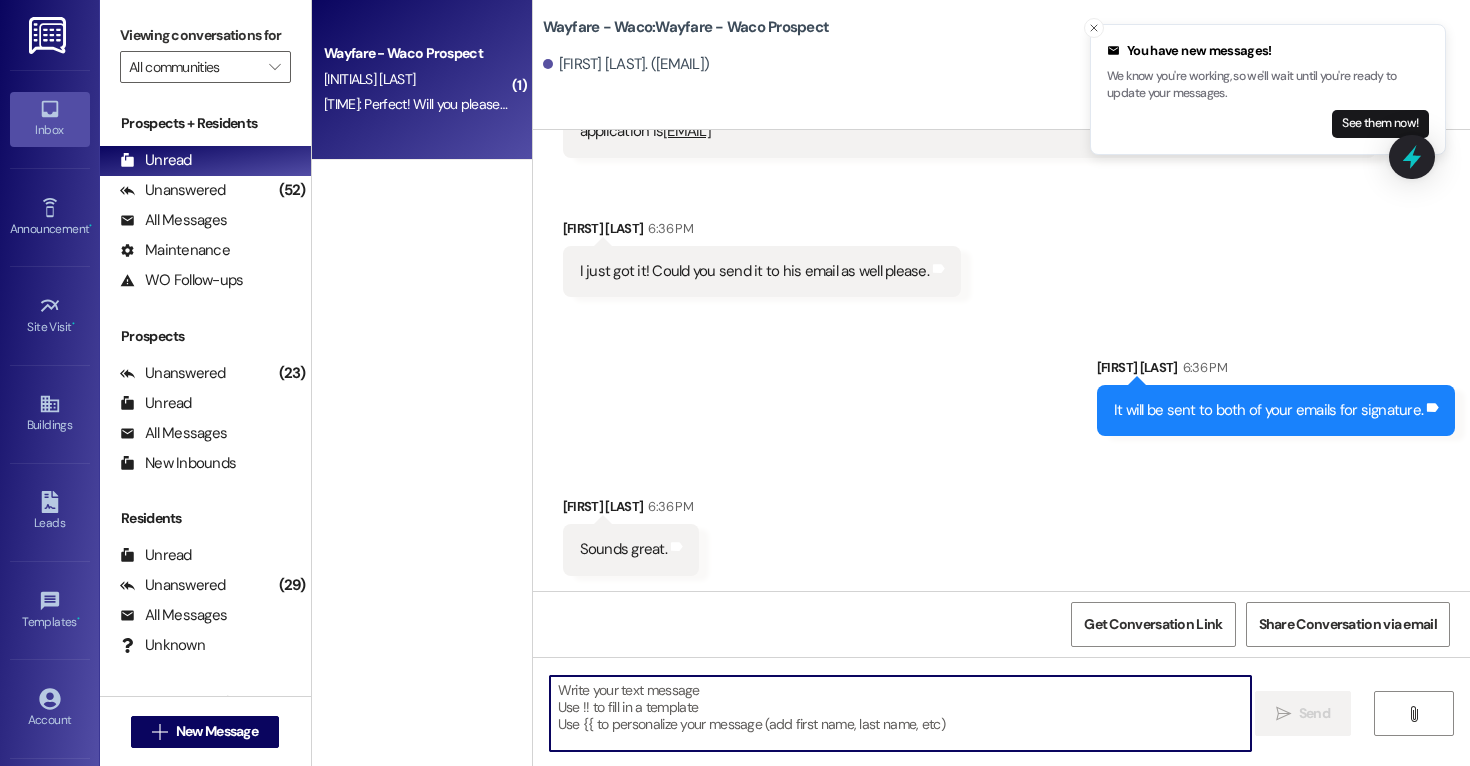 click at bounding box center (900, 713) 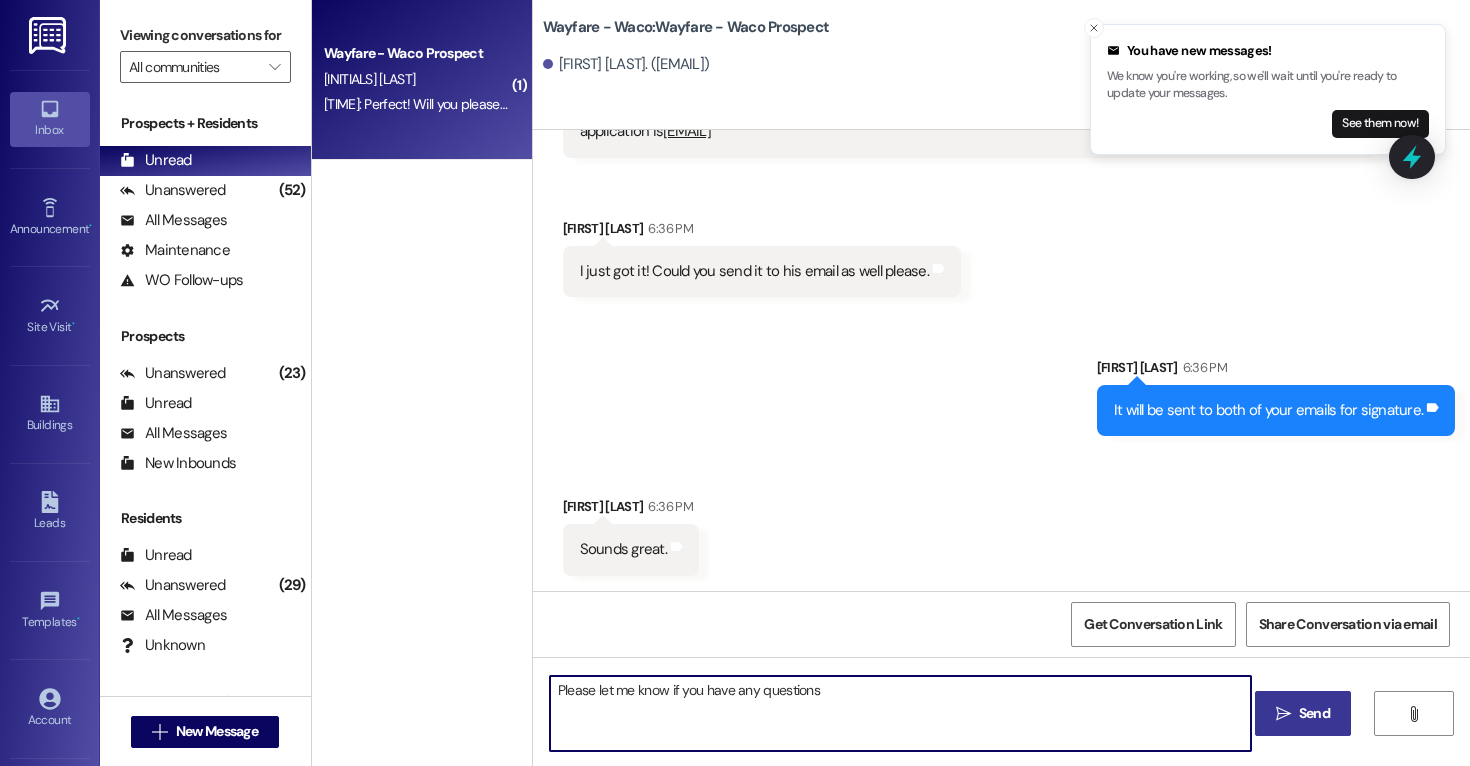 type on "Please let me know if you have any questions!" 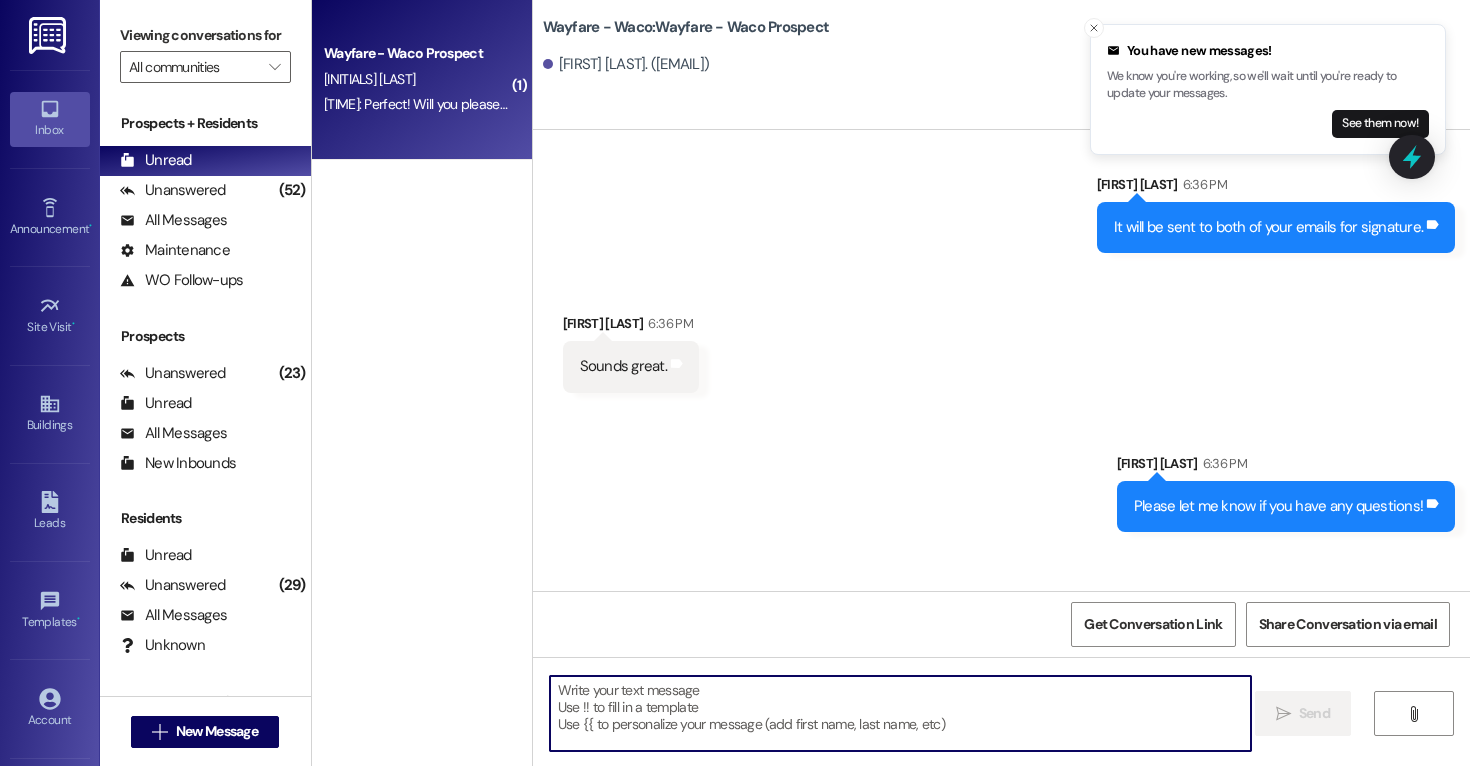 scroll, scrollTop: 1232, scrollLeft: 0, axis: vertical 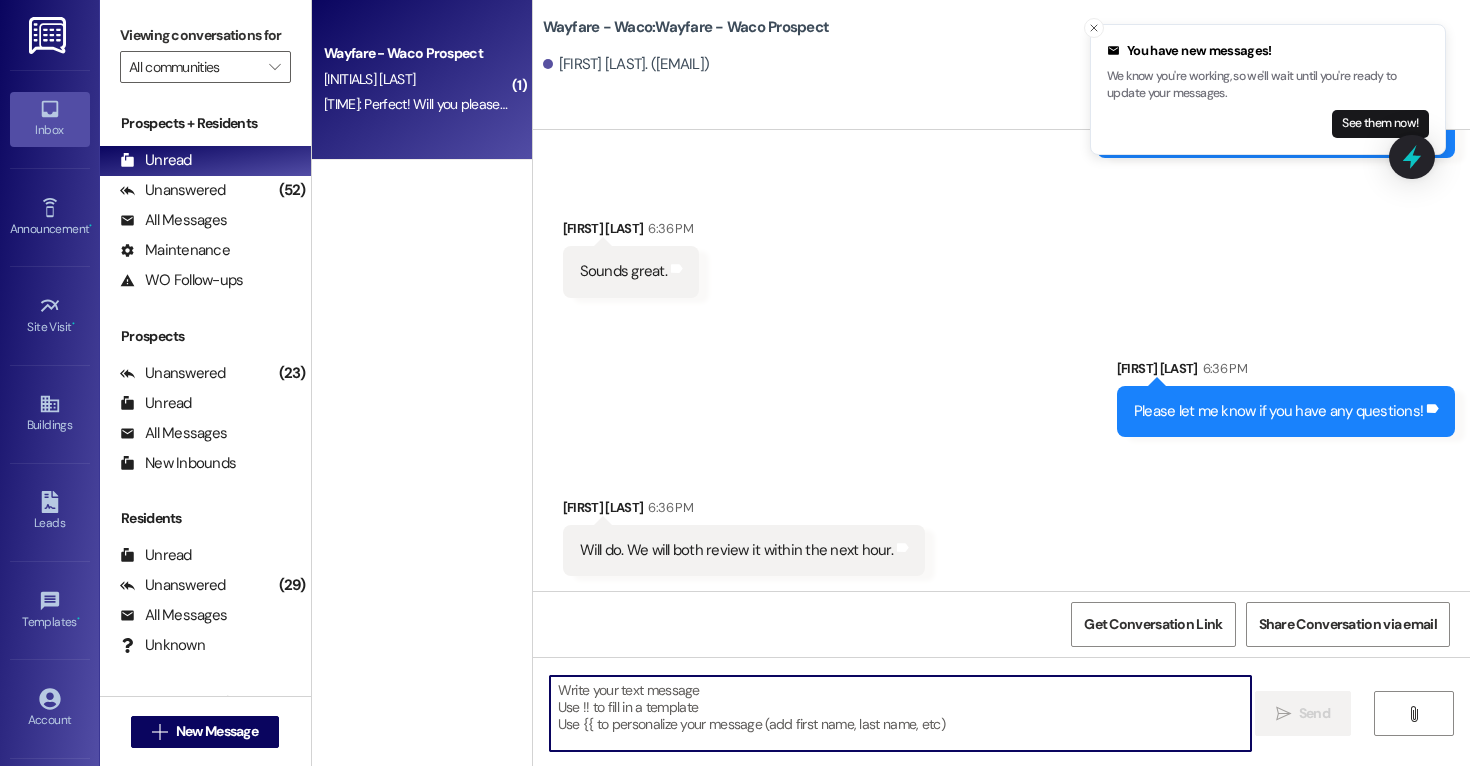 click at bounding box center [900, 713] 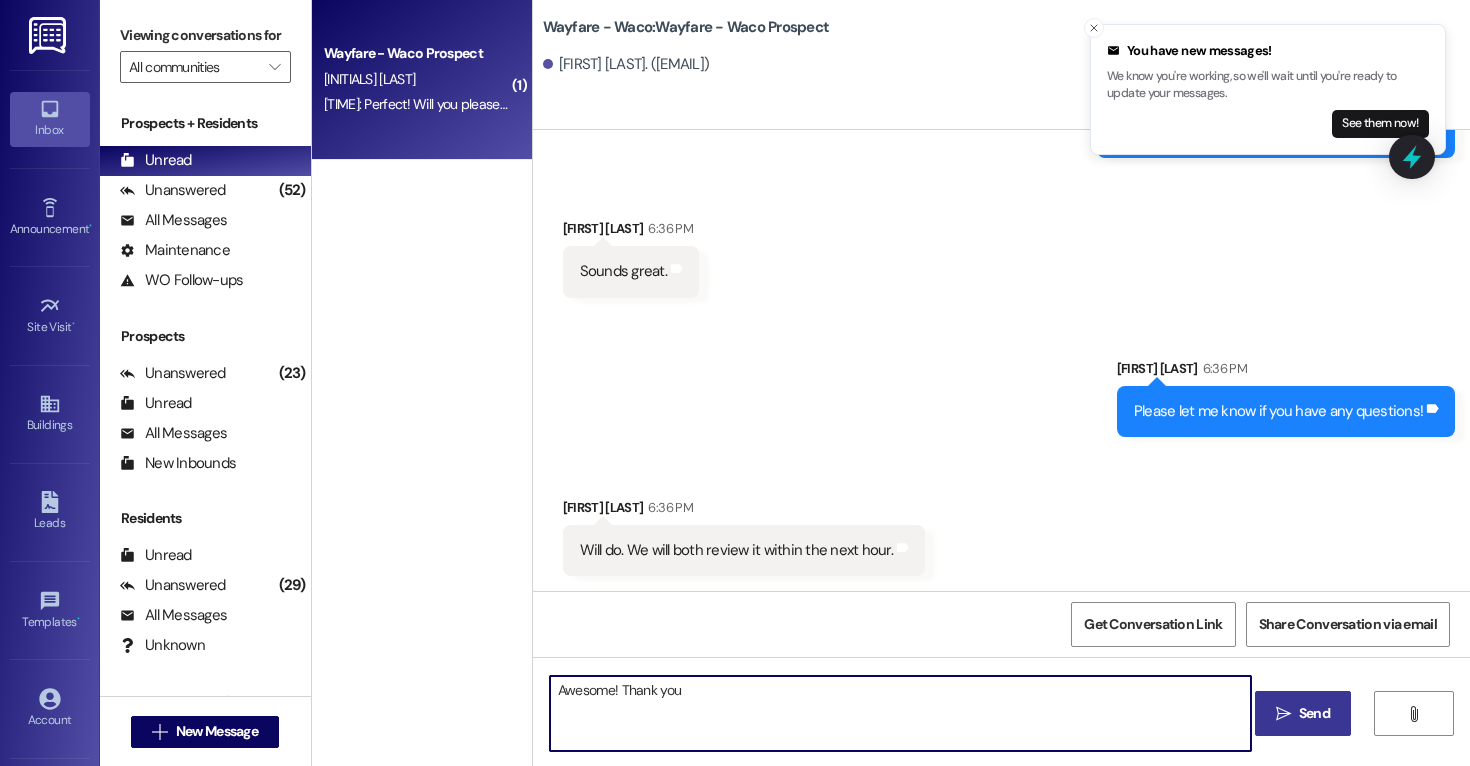 type on "Awesome! Thank you!" 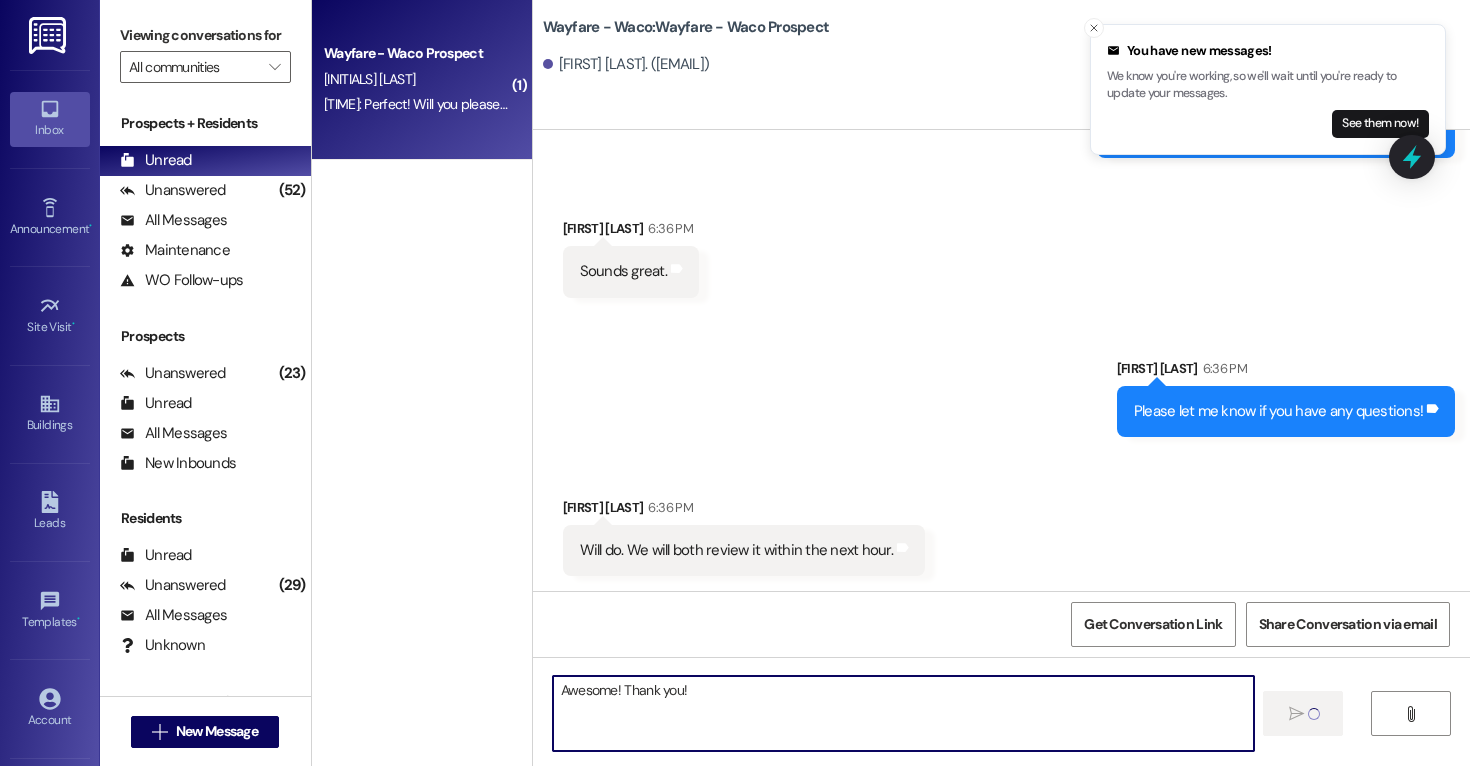 type 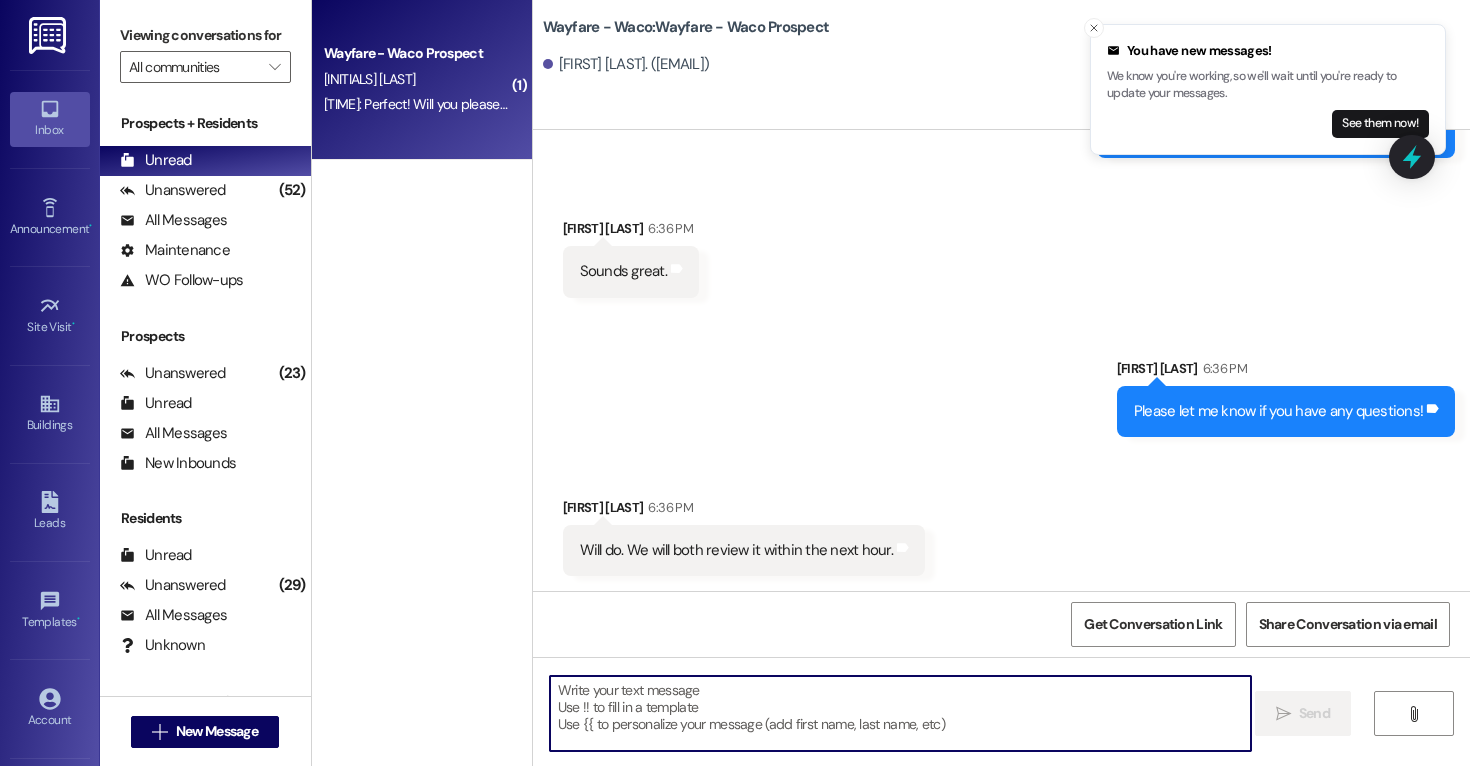 scroll, scrollTop: 1373, scrollLeft: 0, axis: vertical 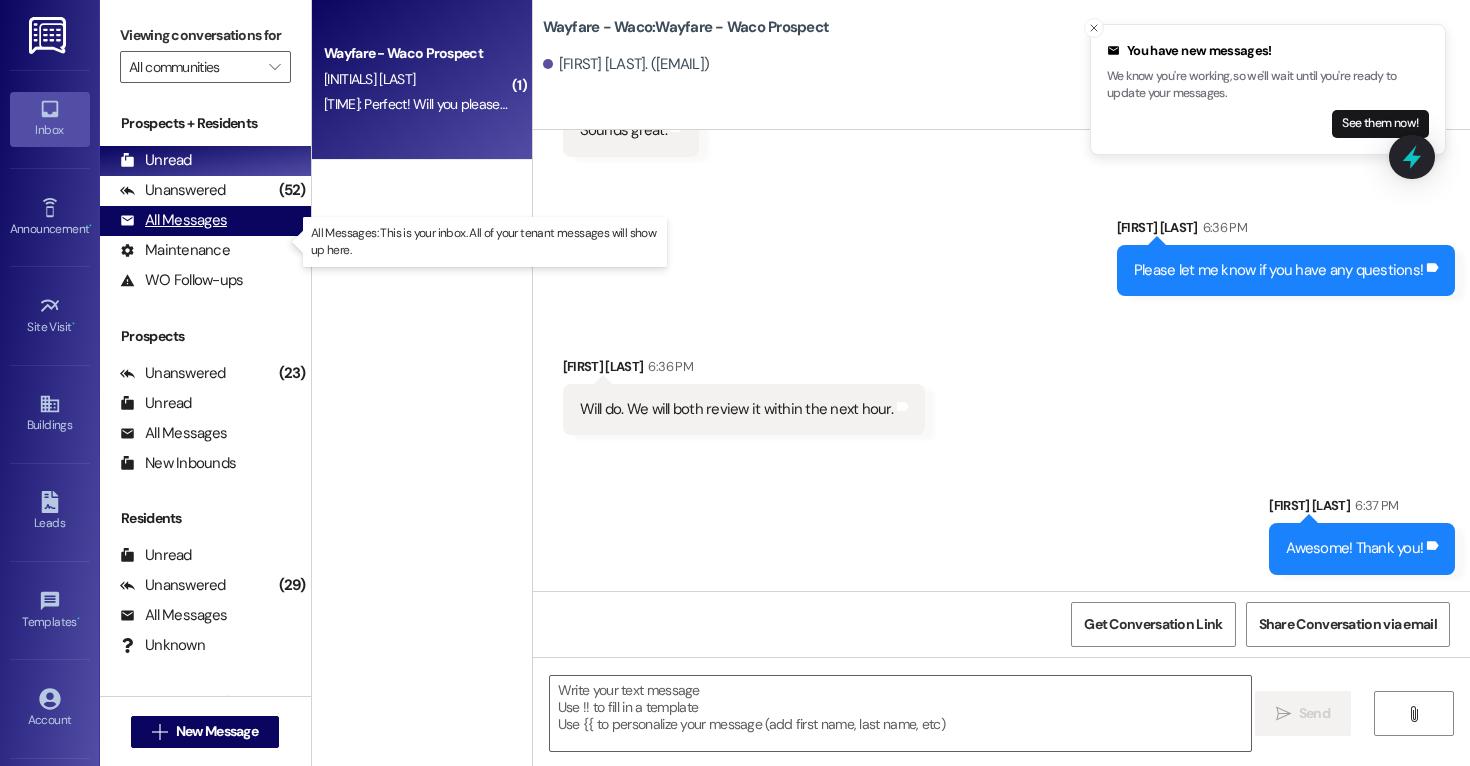 click on "All Messages" at bounding box center (173, 220) 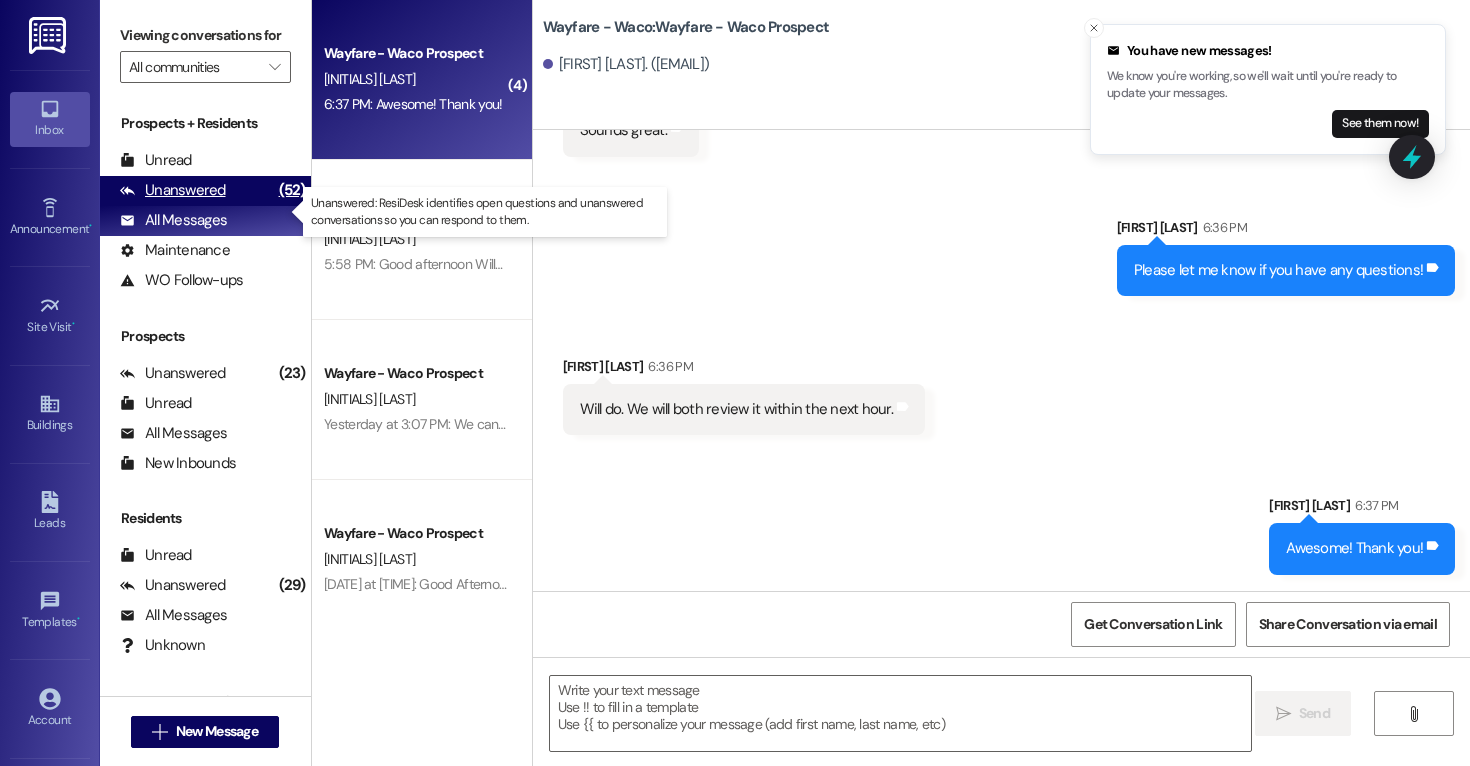 click on "Unanswered" at bounding box center [173, 190] 